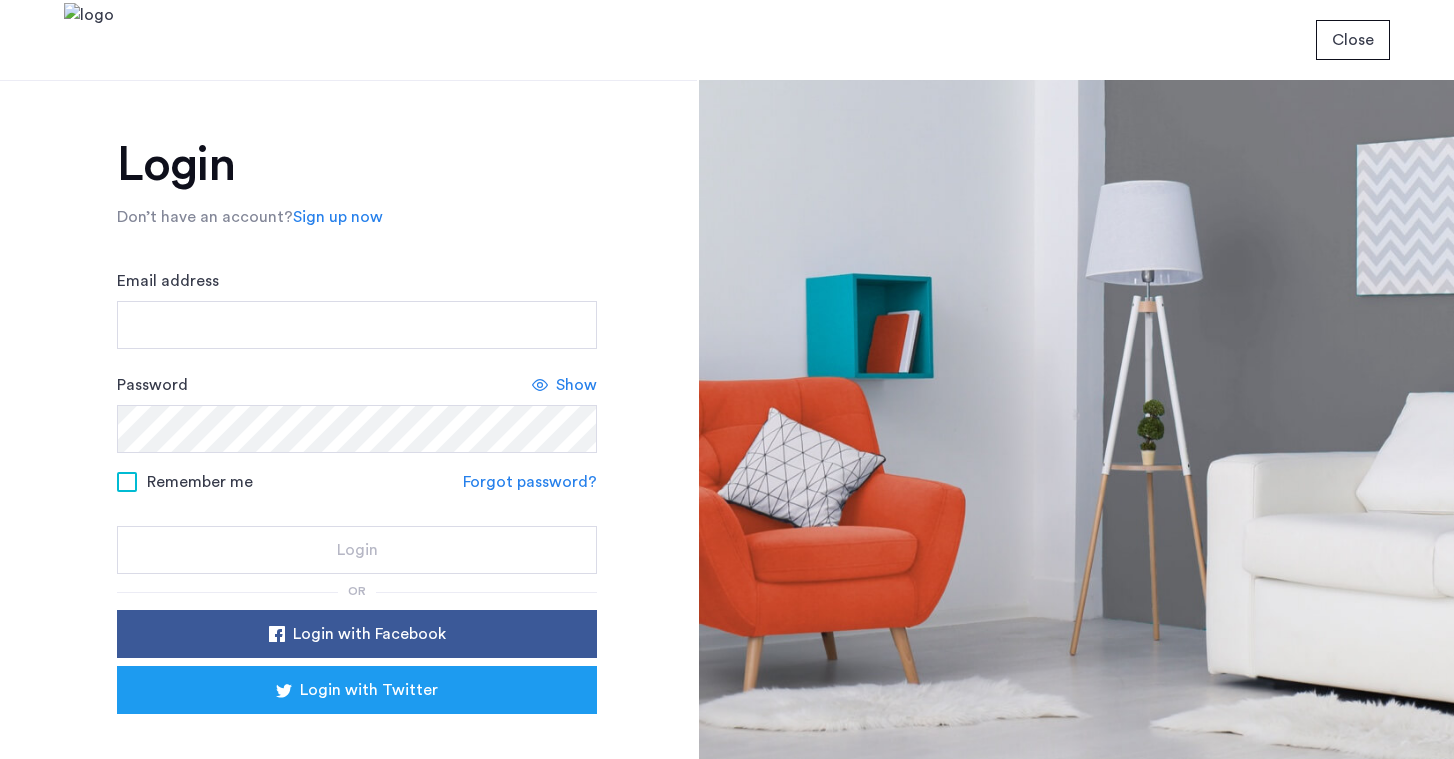 scroll, scrollTop: 0, scrollLeft: 0, axis: both 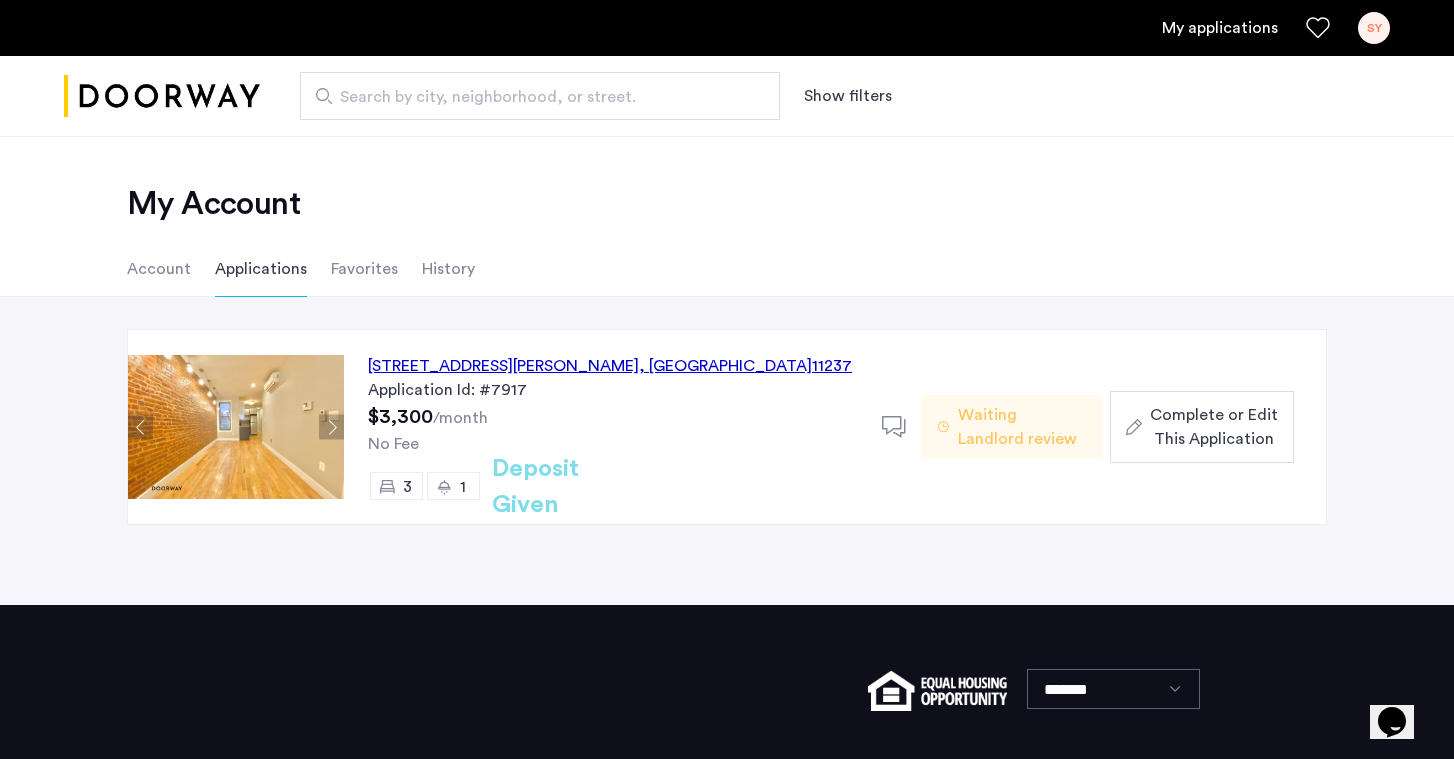 click on "Complete or Edit This Application" 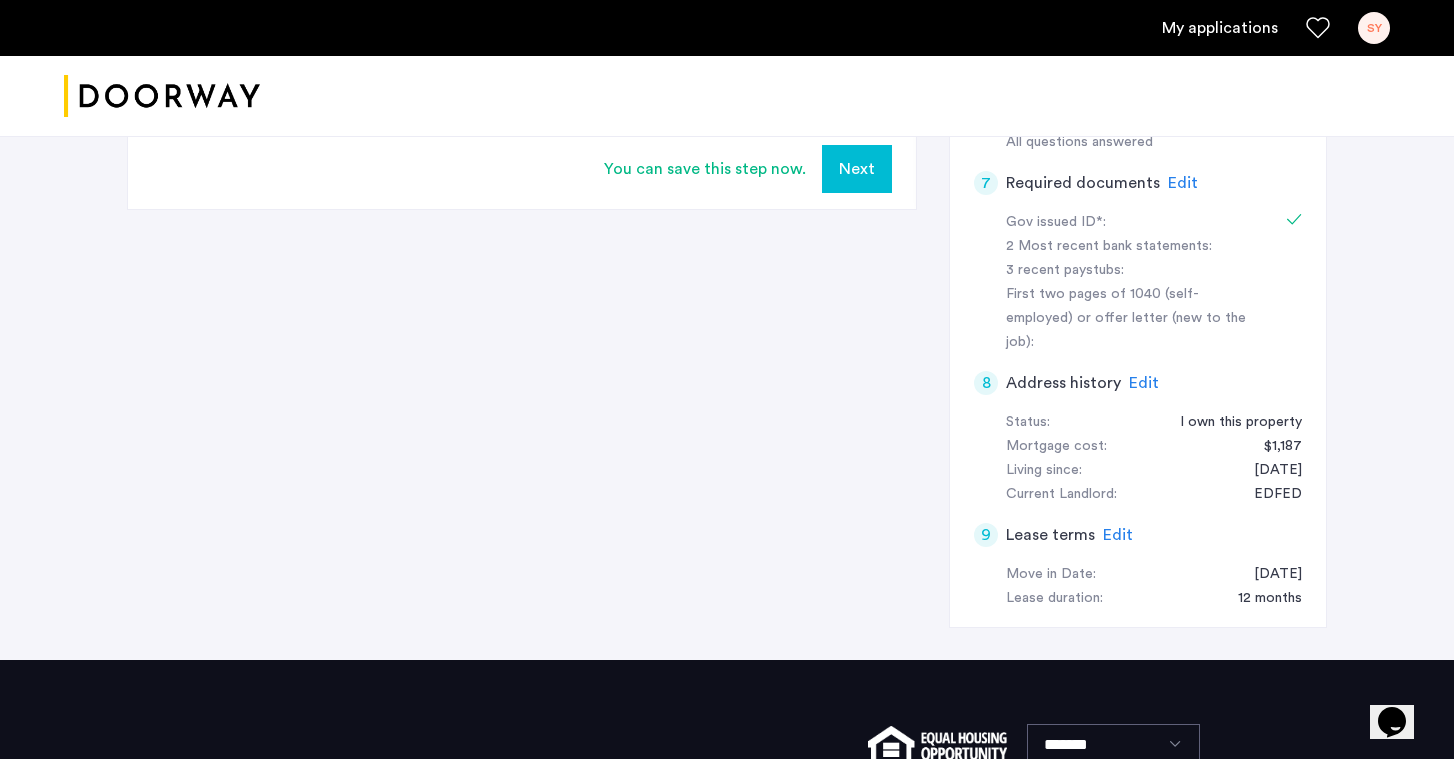 scroll, scrollTop: 778, scrollLeft: 0, axis: vertical 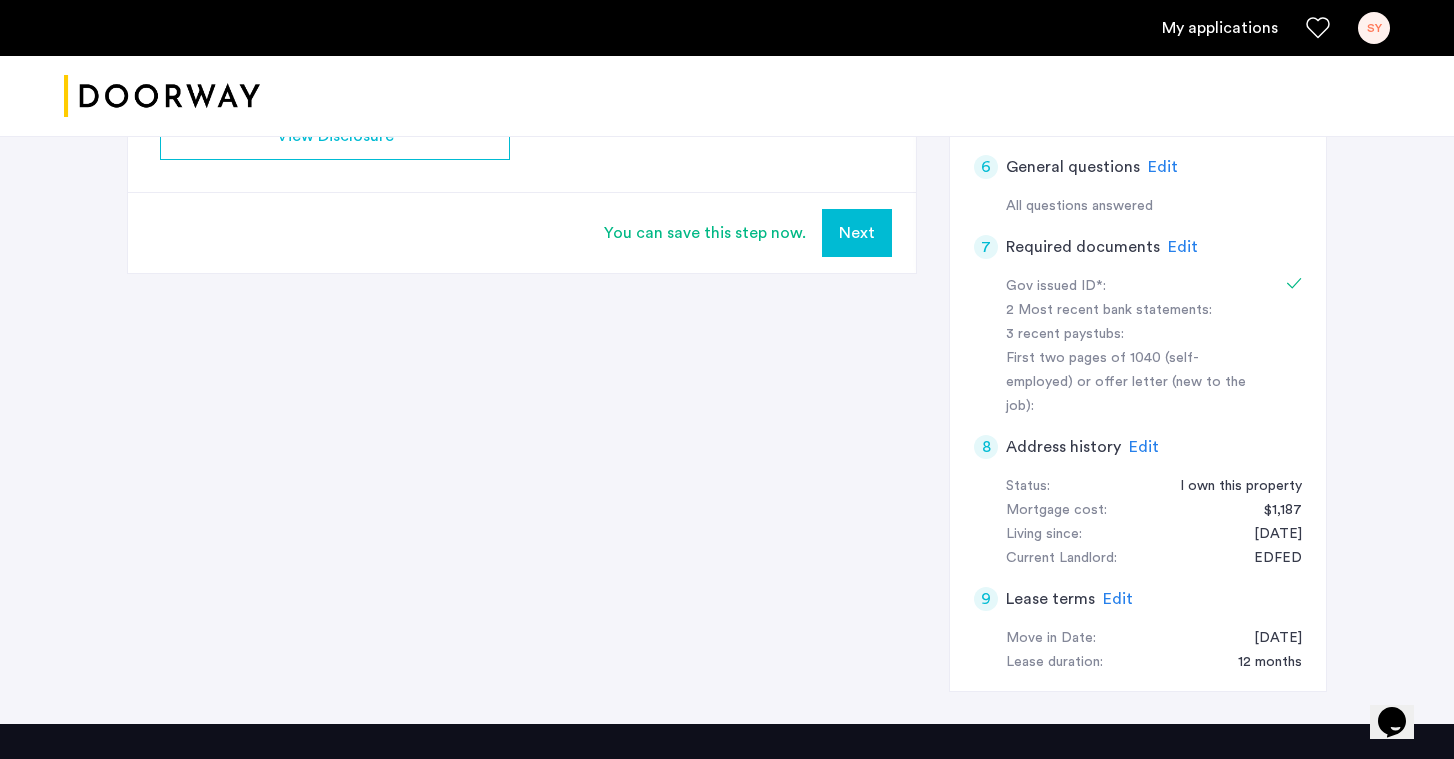 click on "Edit" 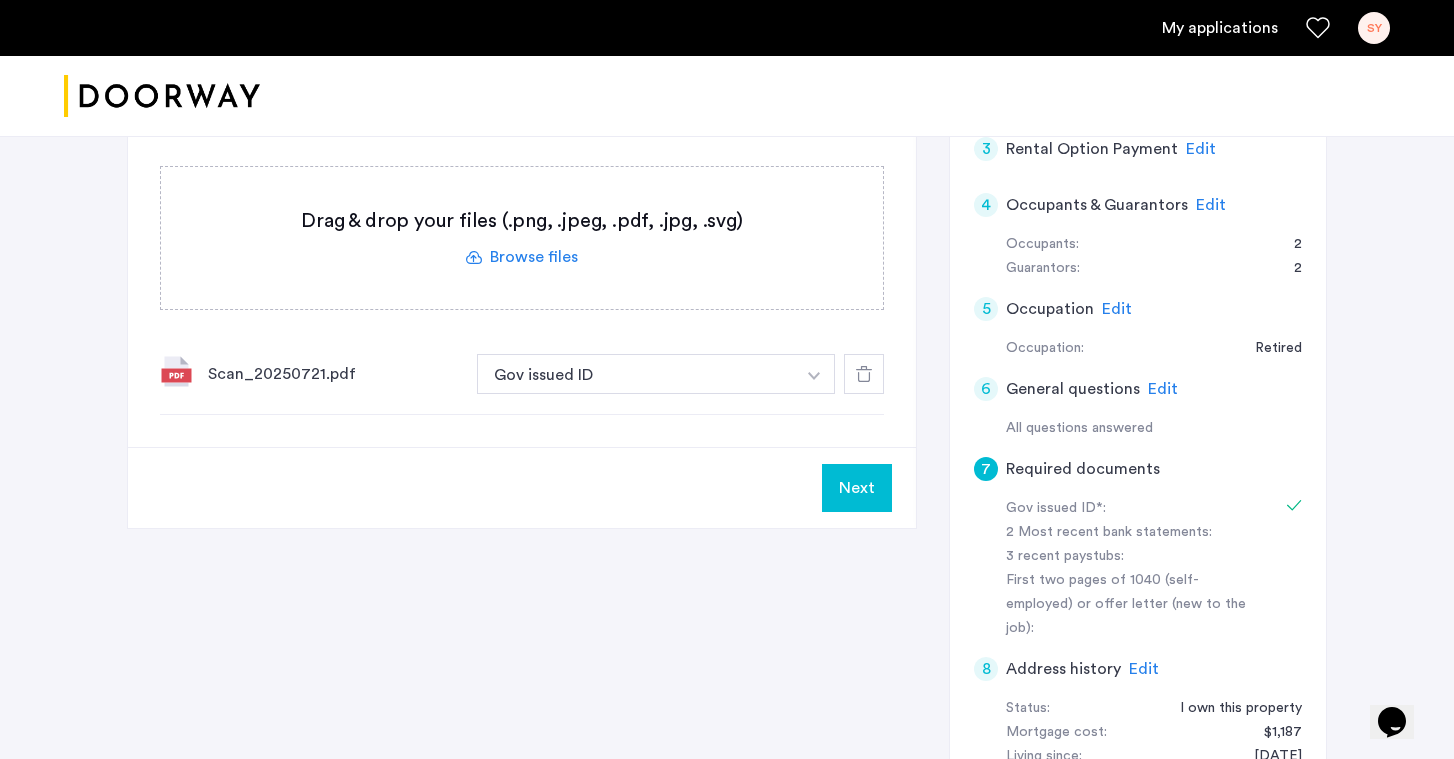 scroll, scrollTop: 550, scrollLeft: 0, axis: vertical 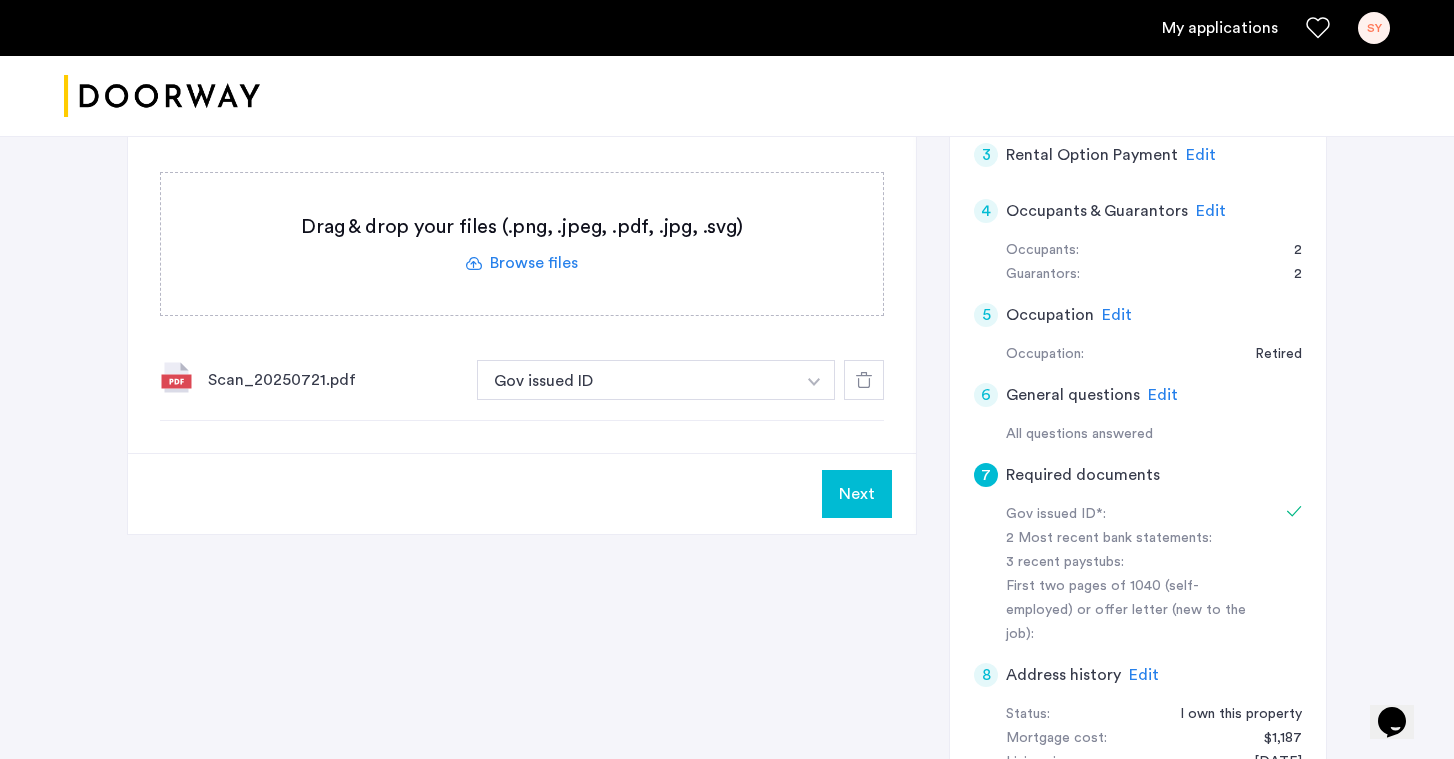 click 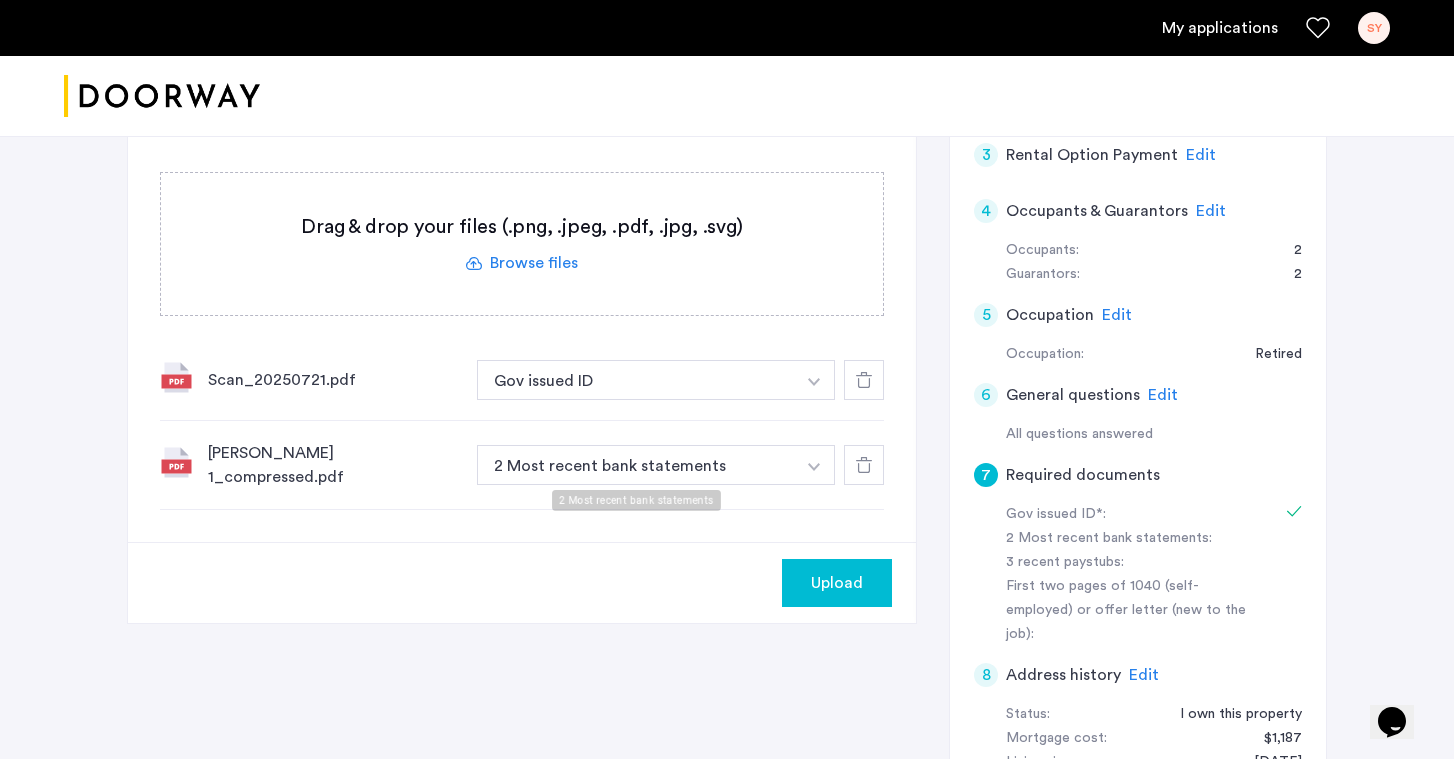 click on "2 Most recent bank statements" at bounding box center [636, 465] 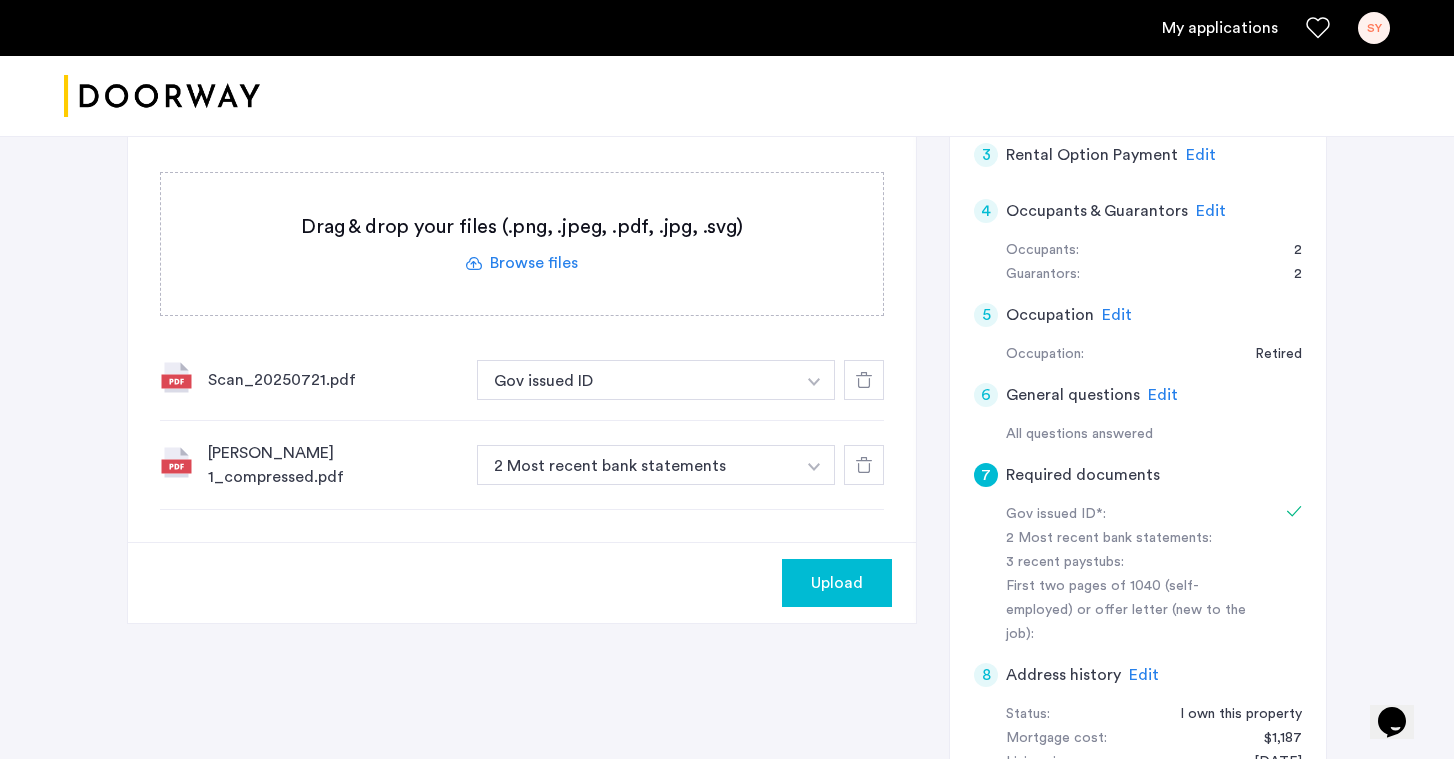 click at bounding box center [814, 380] 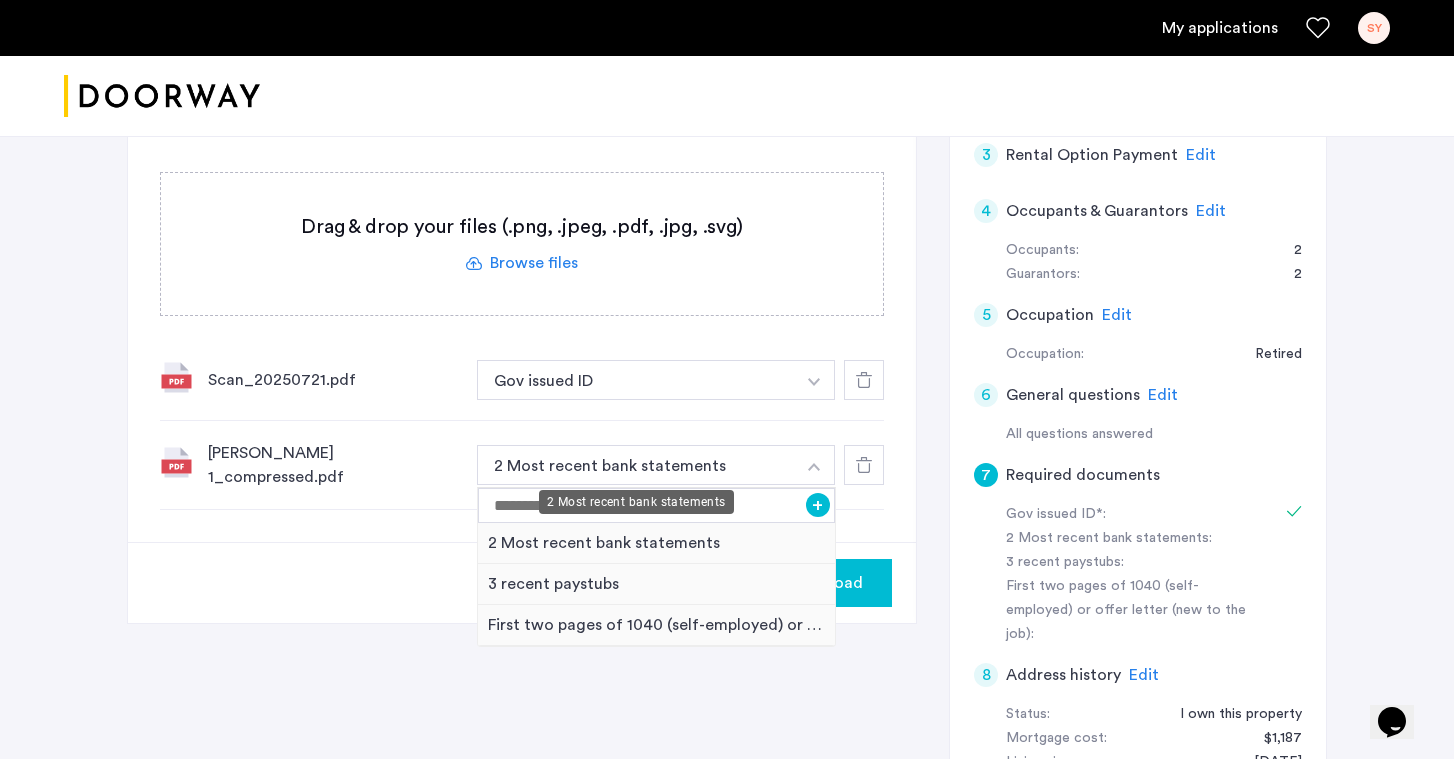 click on "2 Most recent bank statements" at bounding box center [636, 502] 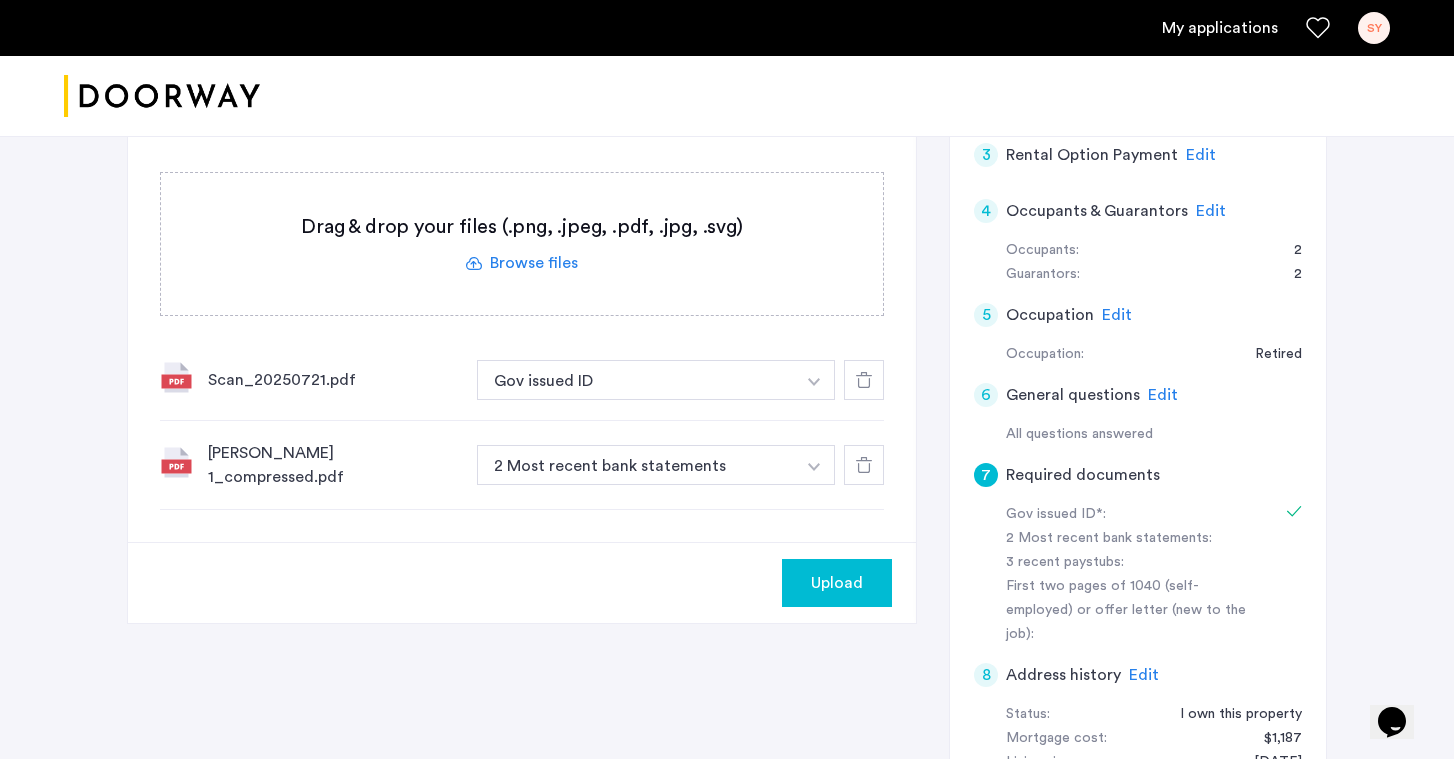click 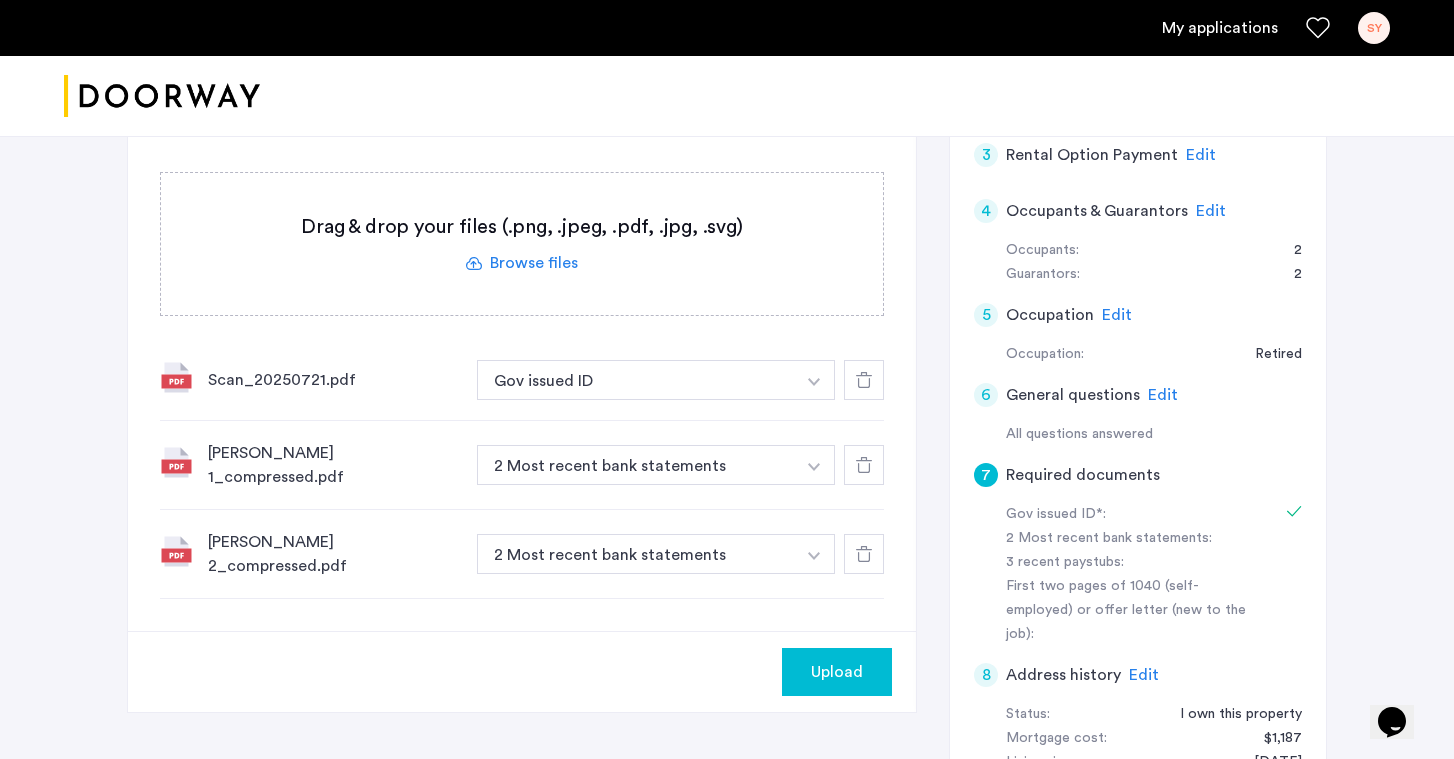 click 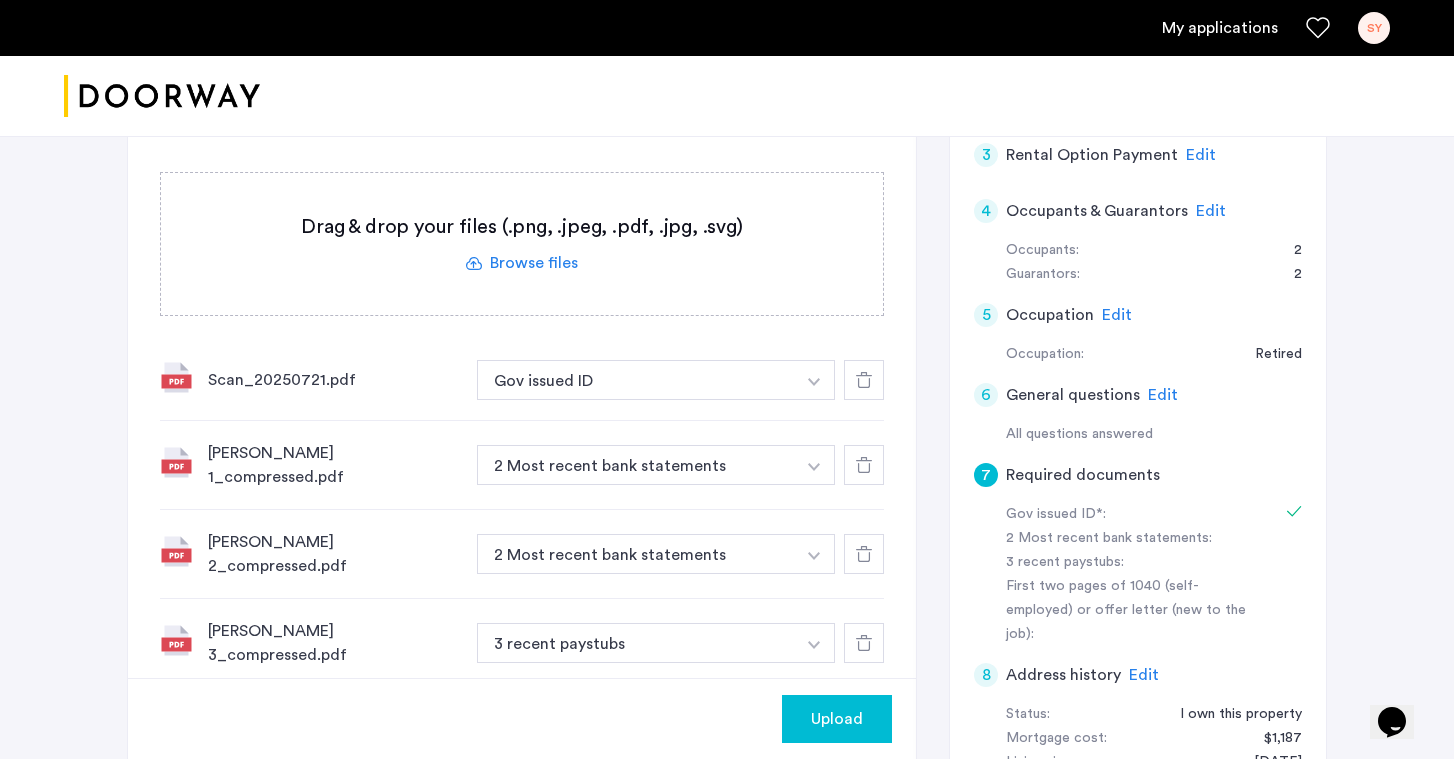 click 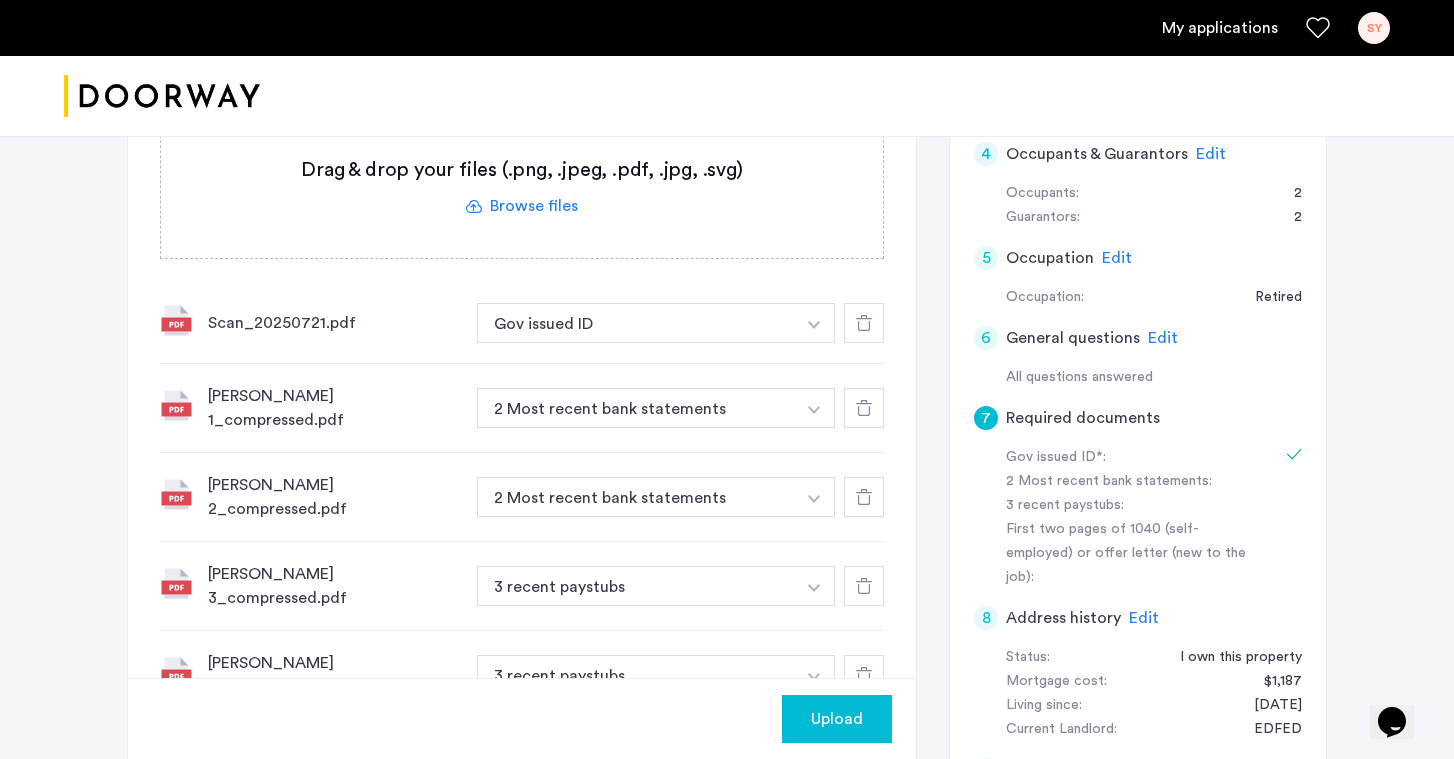 scroll, scrollTop: 587, scrollLeft: 0, axis: vertical 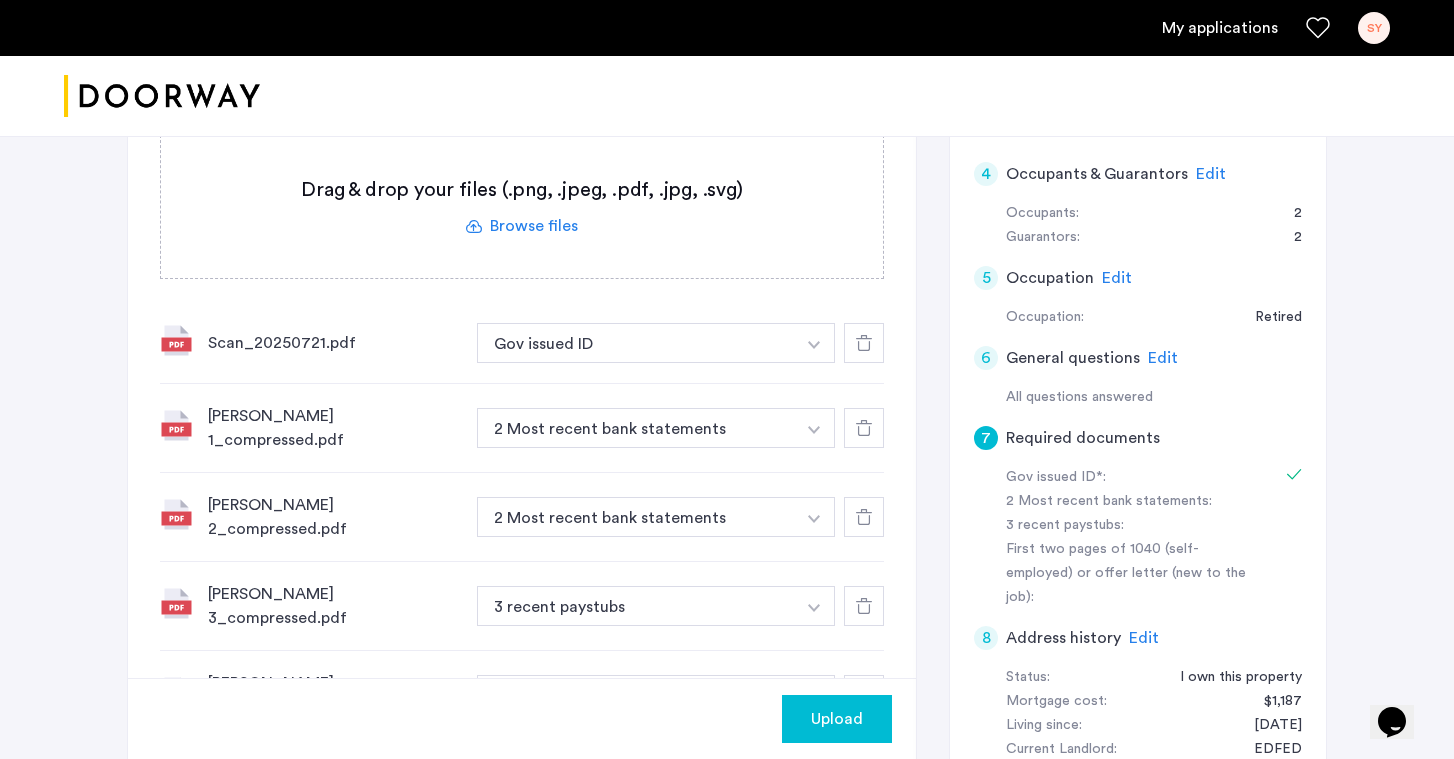click 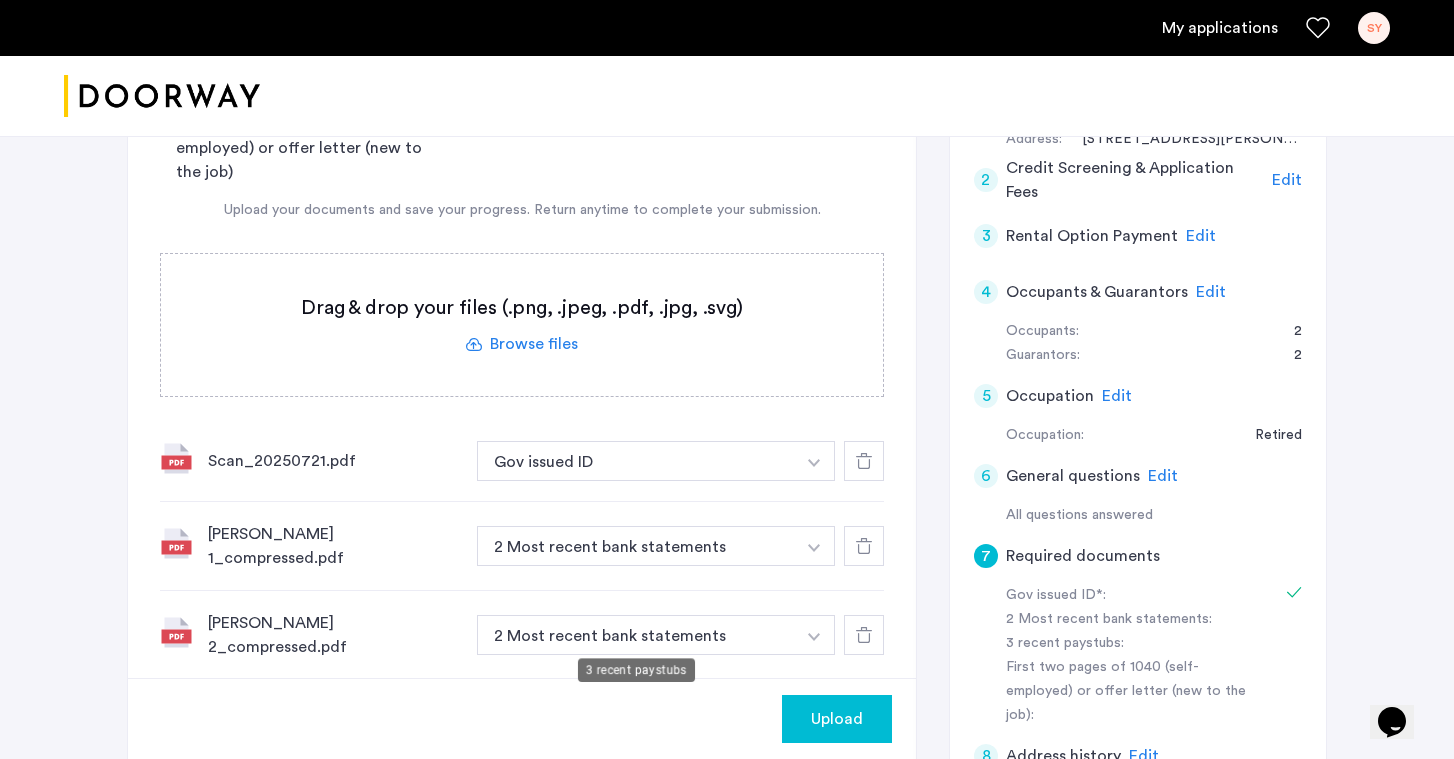 scroll, scrollTop: 424, scrollLeft: 0, axis: vertical 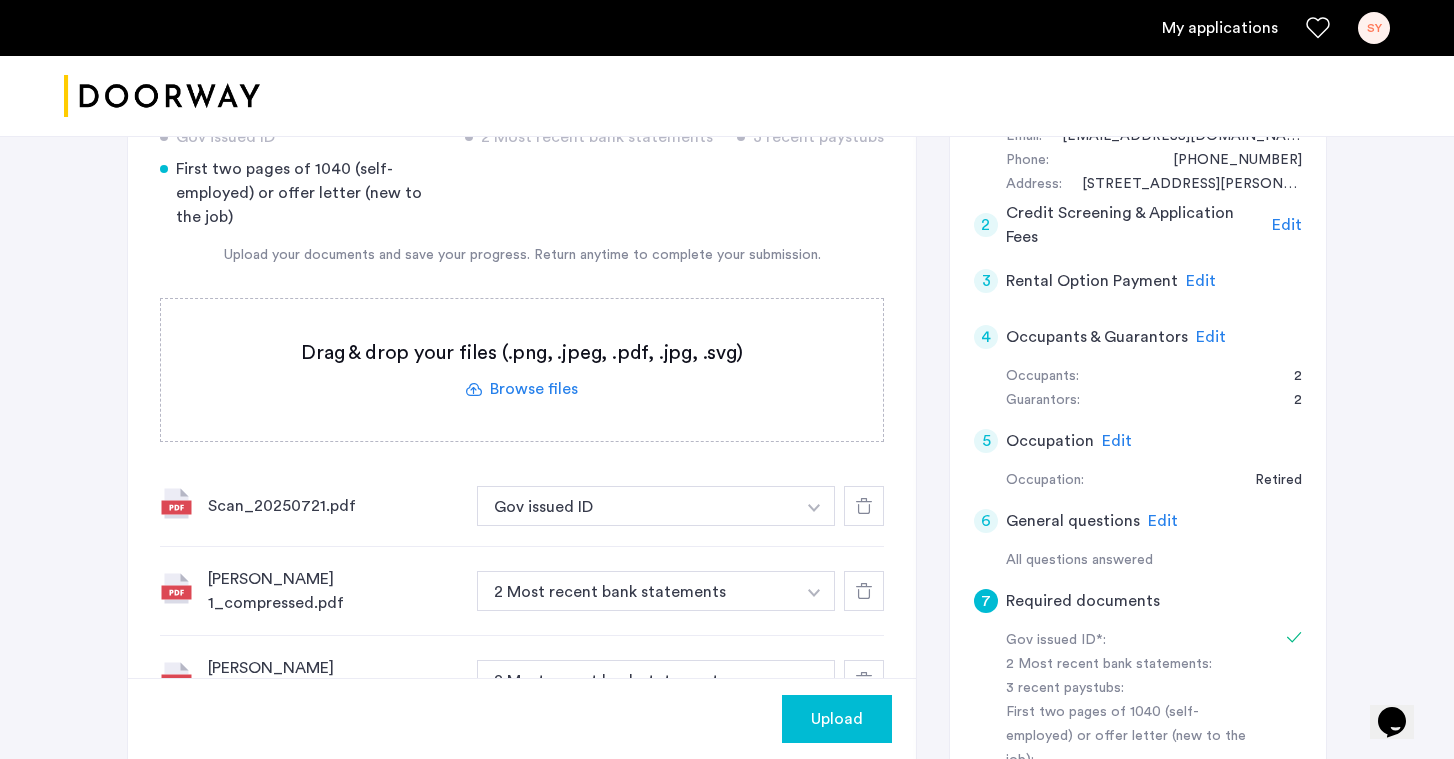 click 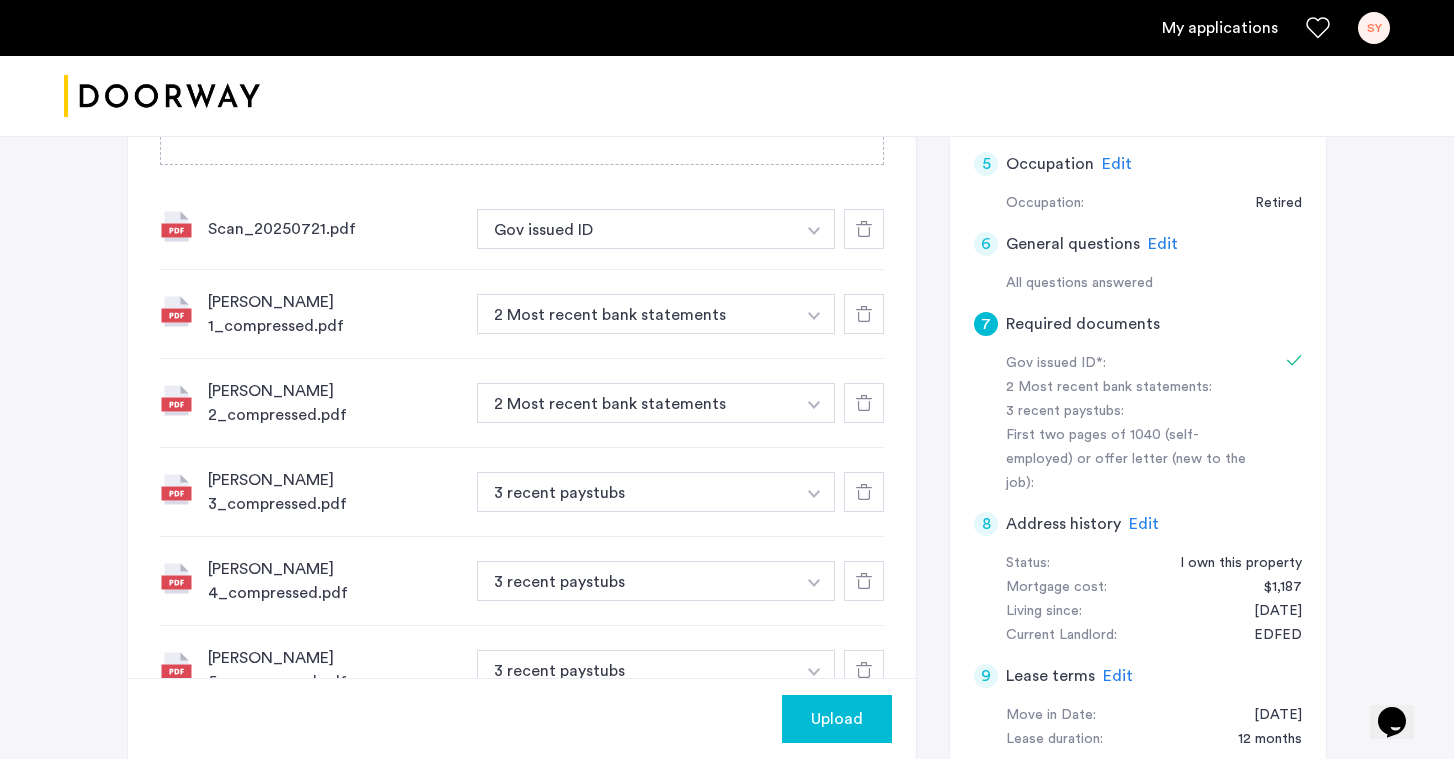 scroll, scrollTop: 349, scrollLeft: 0, axis: vertical 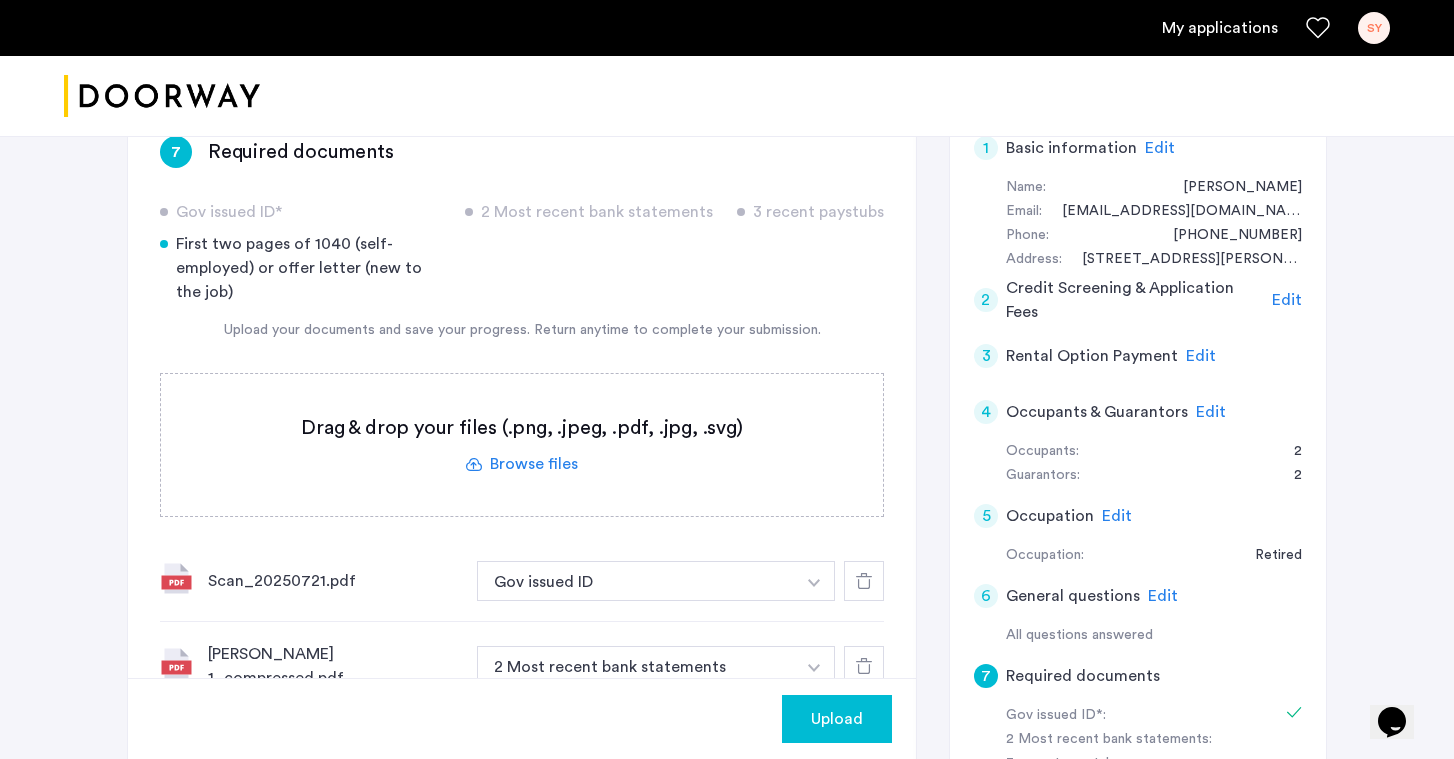 click 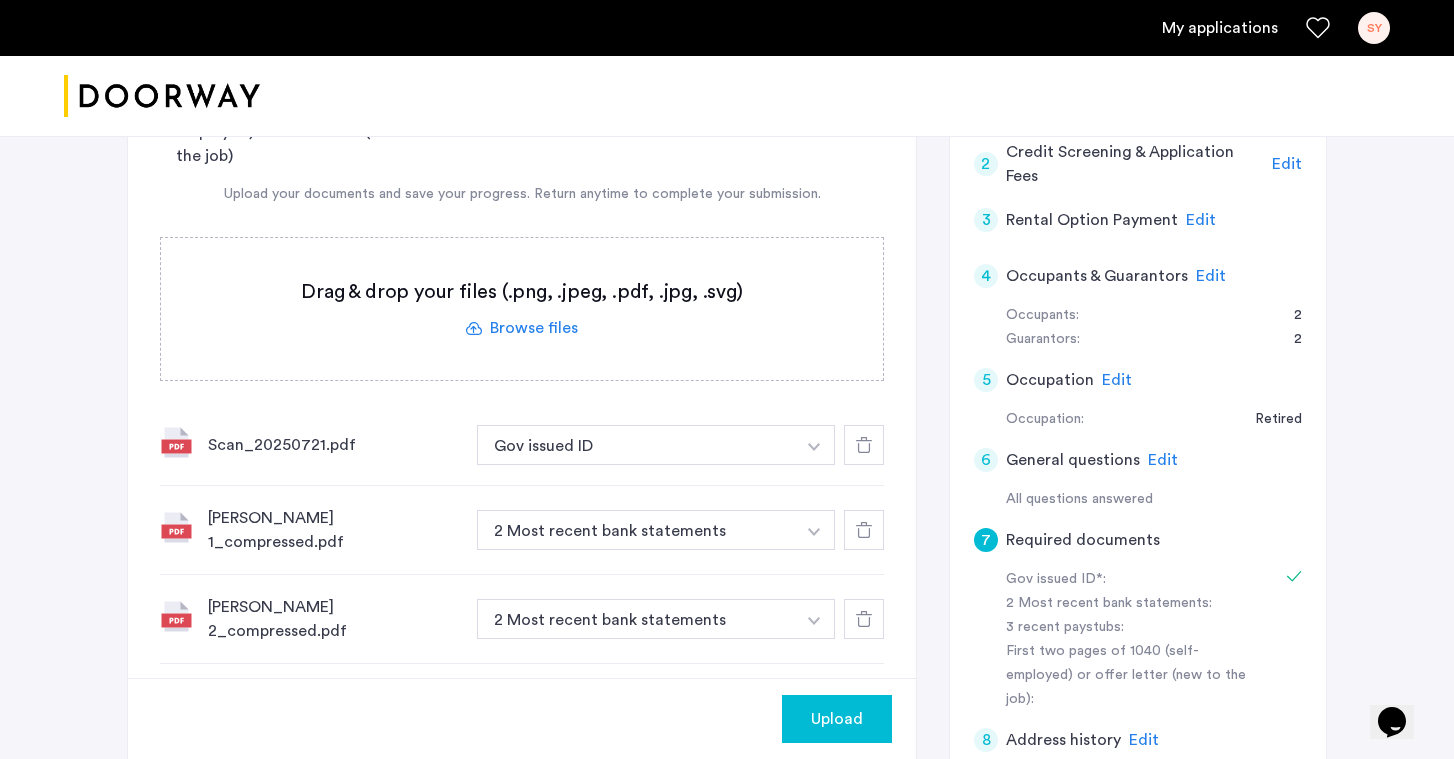 scroll, scrollTop: 473, scrollLeft: 0, axis: vertical 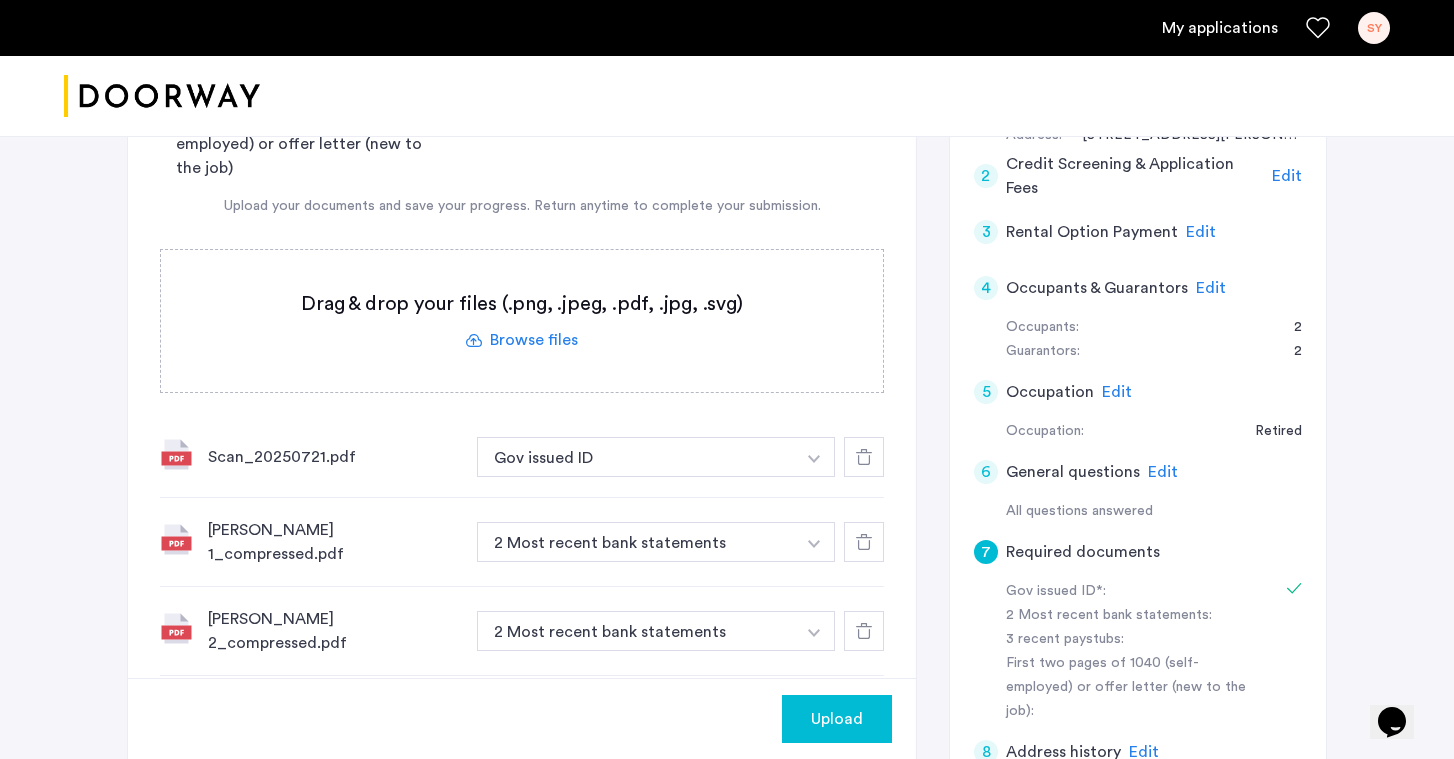 click 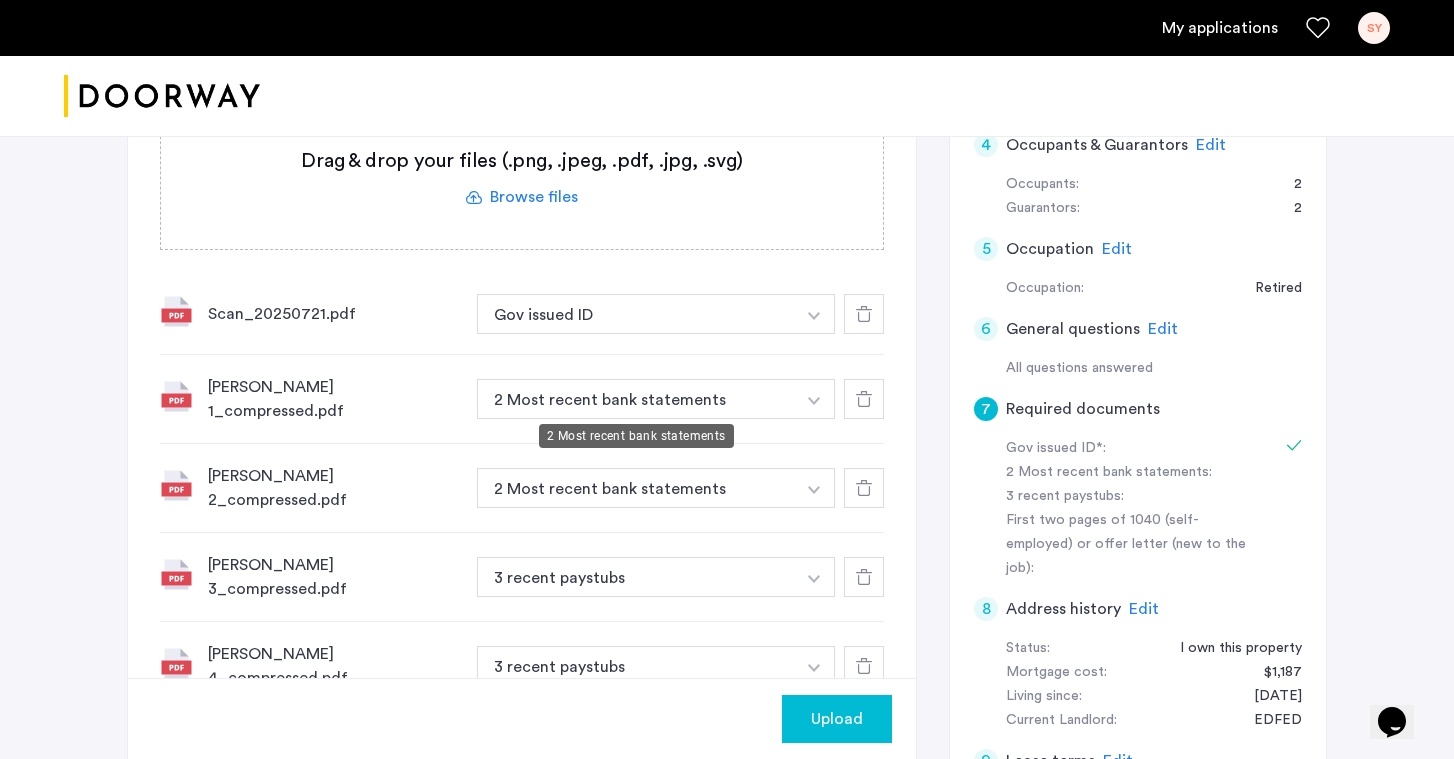 scroll, scrollTop: 515, scrollLeft: 0, axis: vertical 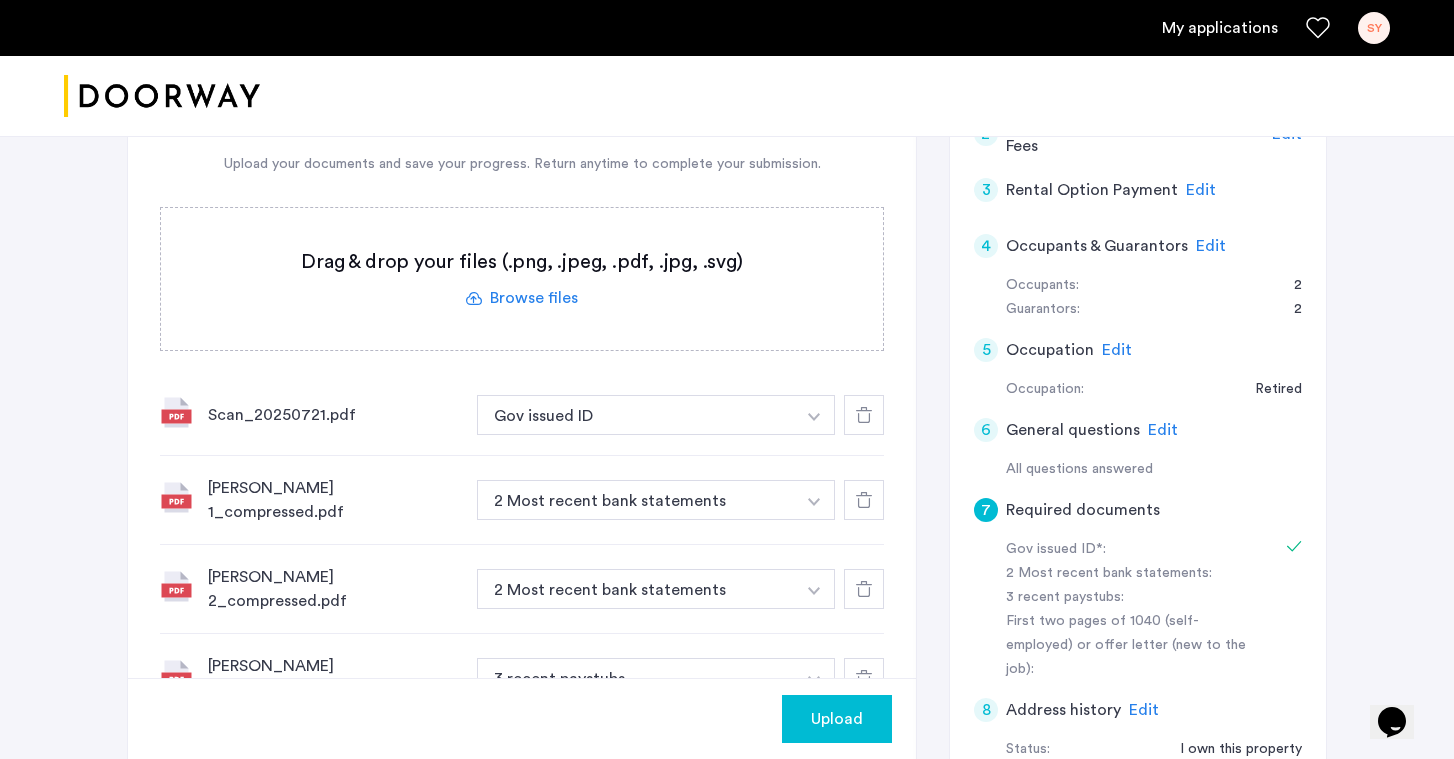 click 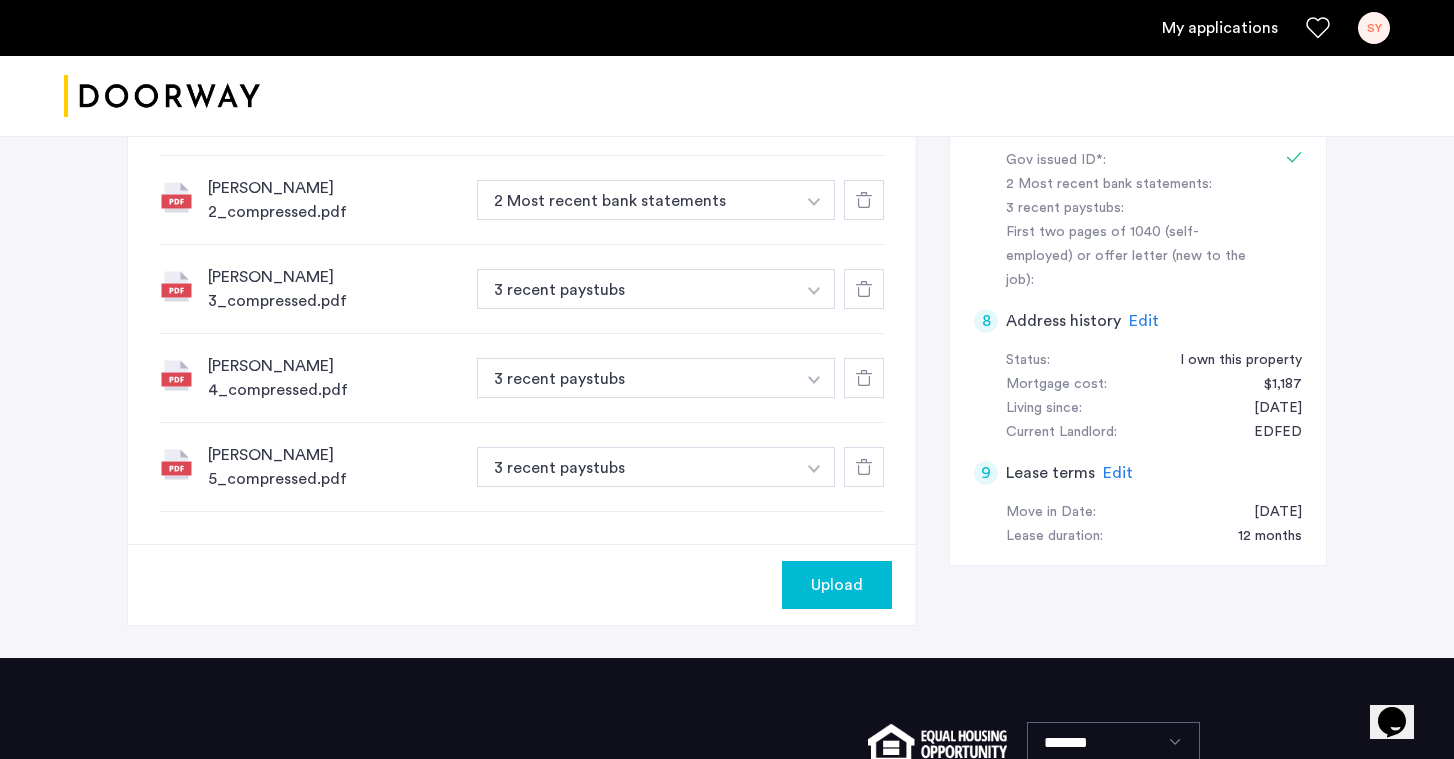 scroll, scrollTop: 942, scrollLeft: 0, axis: vertical 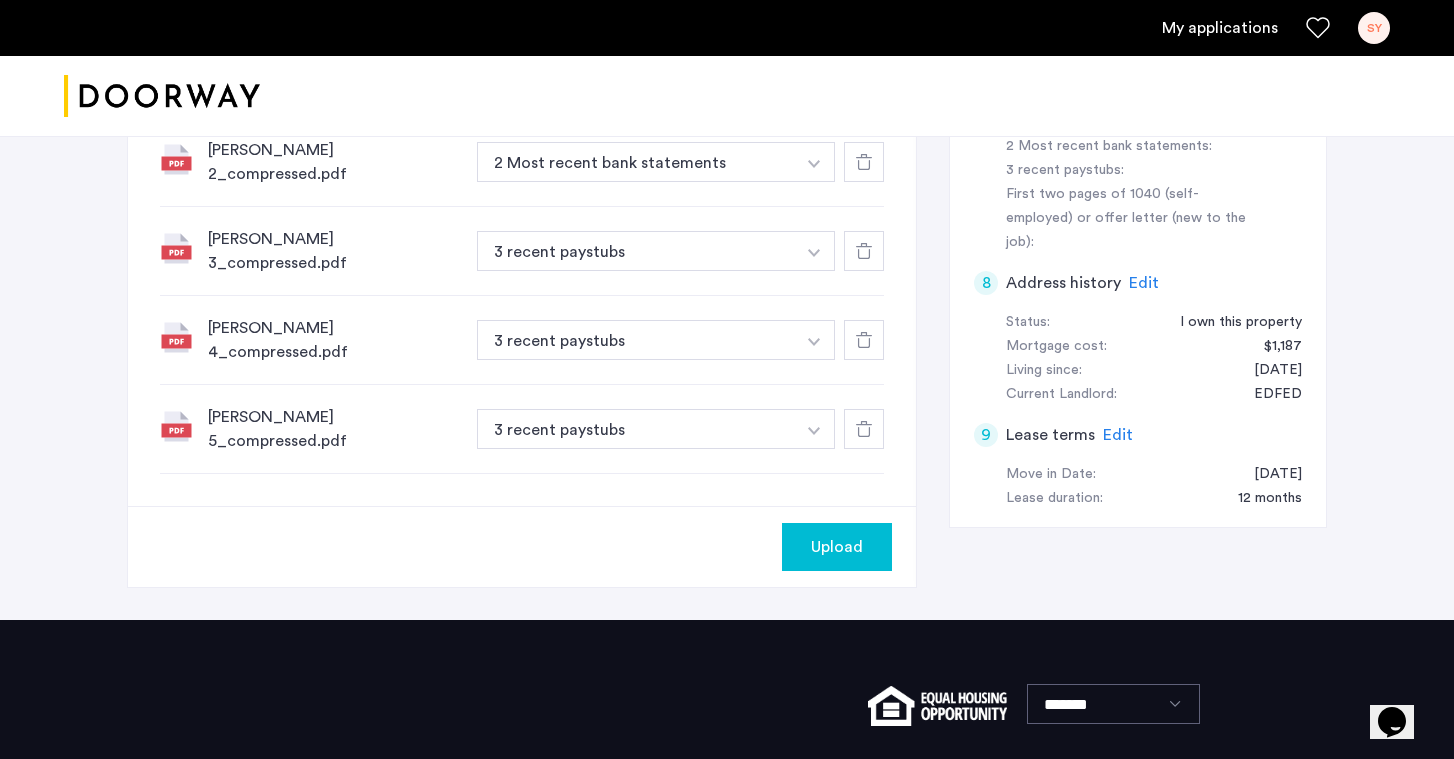 click on "SANDRA 3_compressed.pdf" 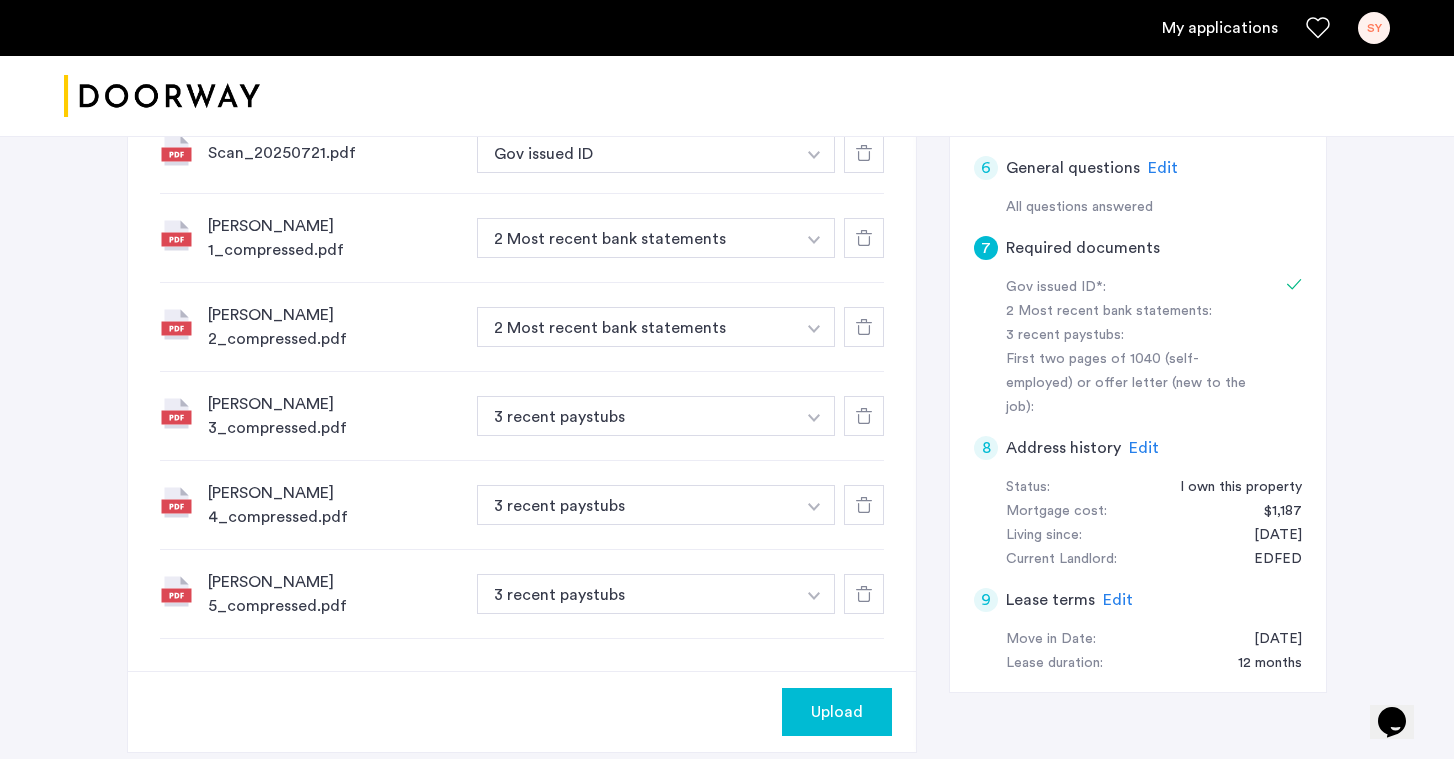 scroll, scrollTop: 534, scrollLeft: 0, axis: vertical 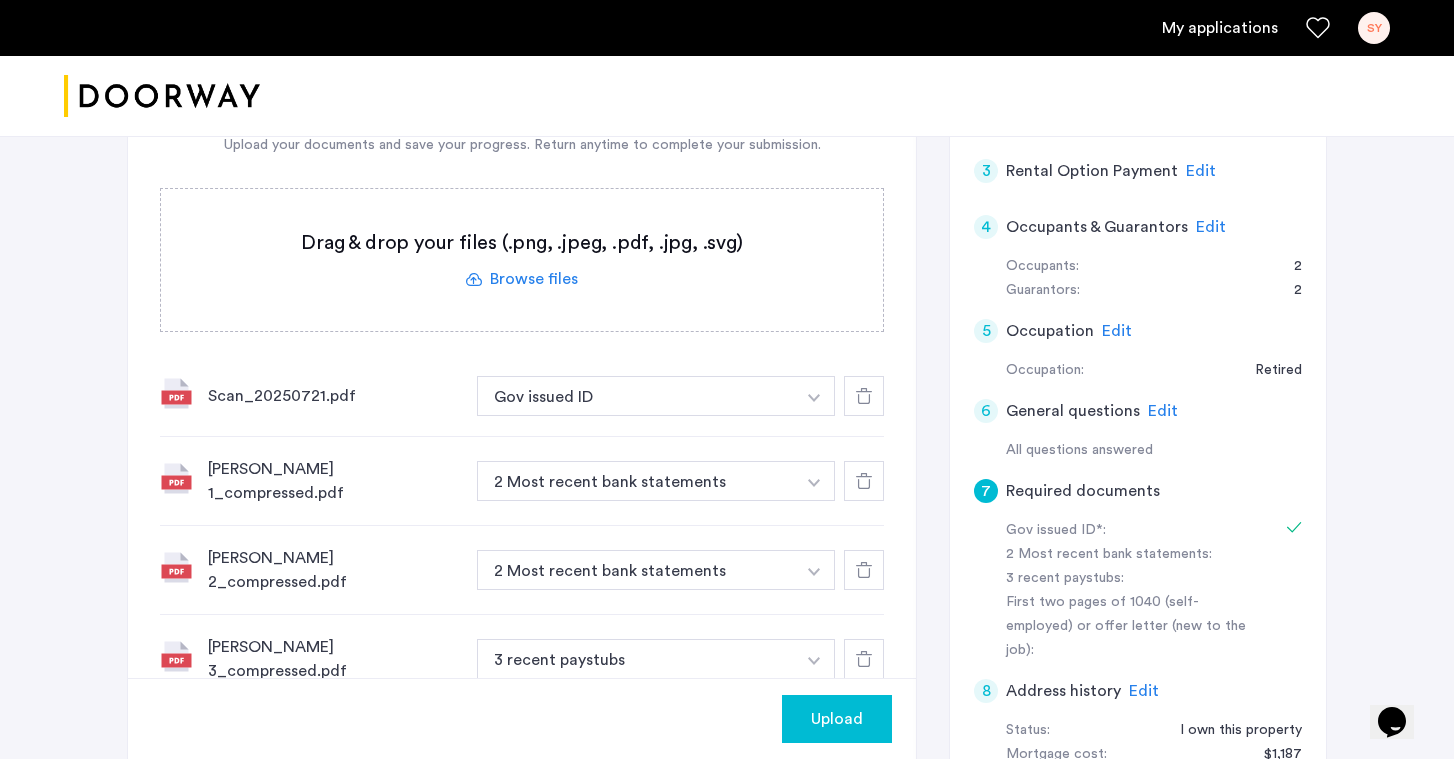 click 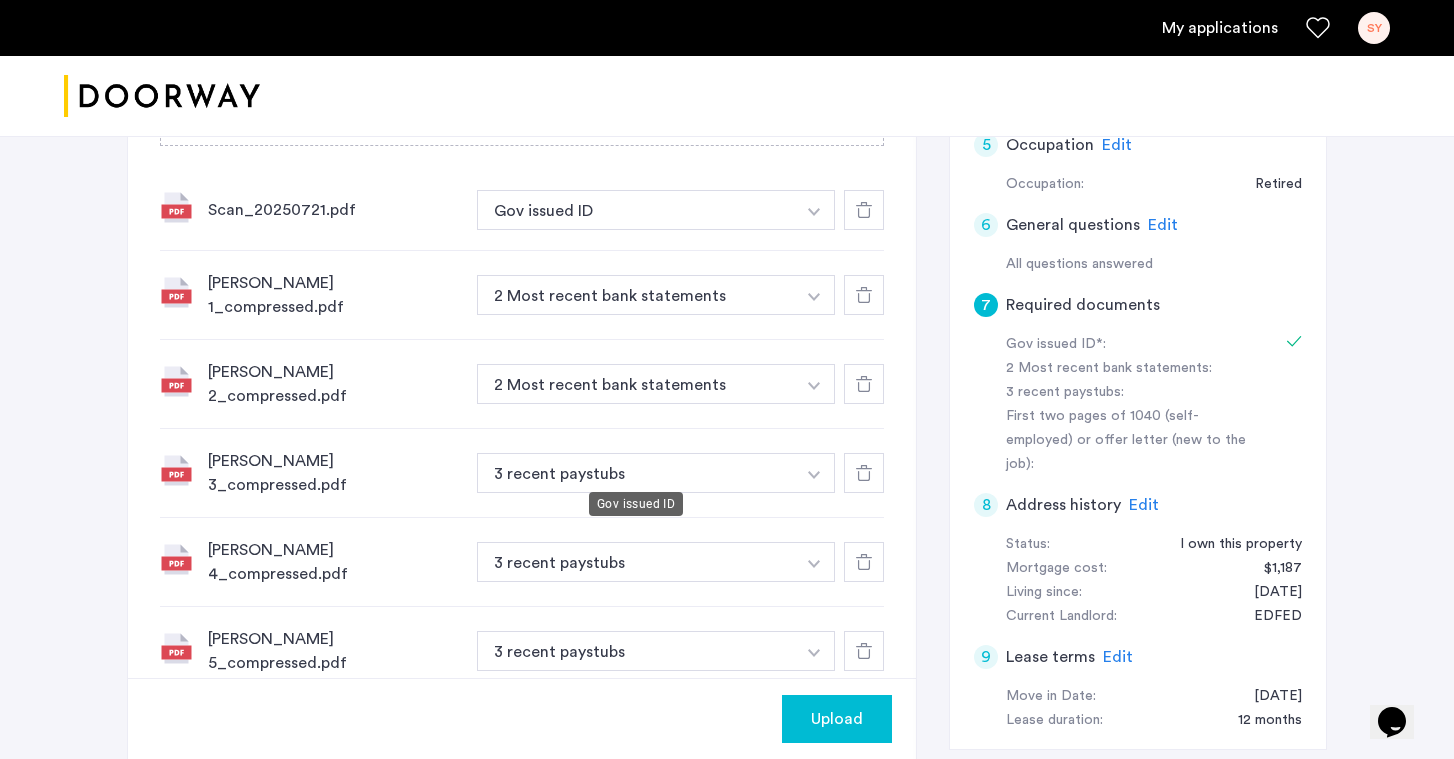 scroll, scrollTop: 467, scrollLeft: 0, axis: vertical 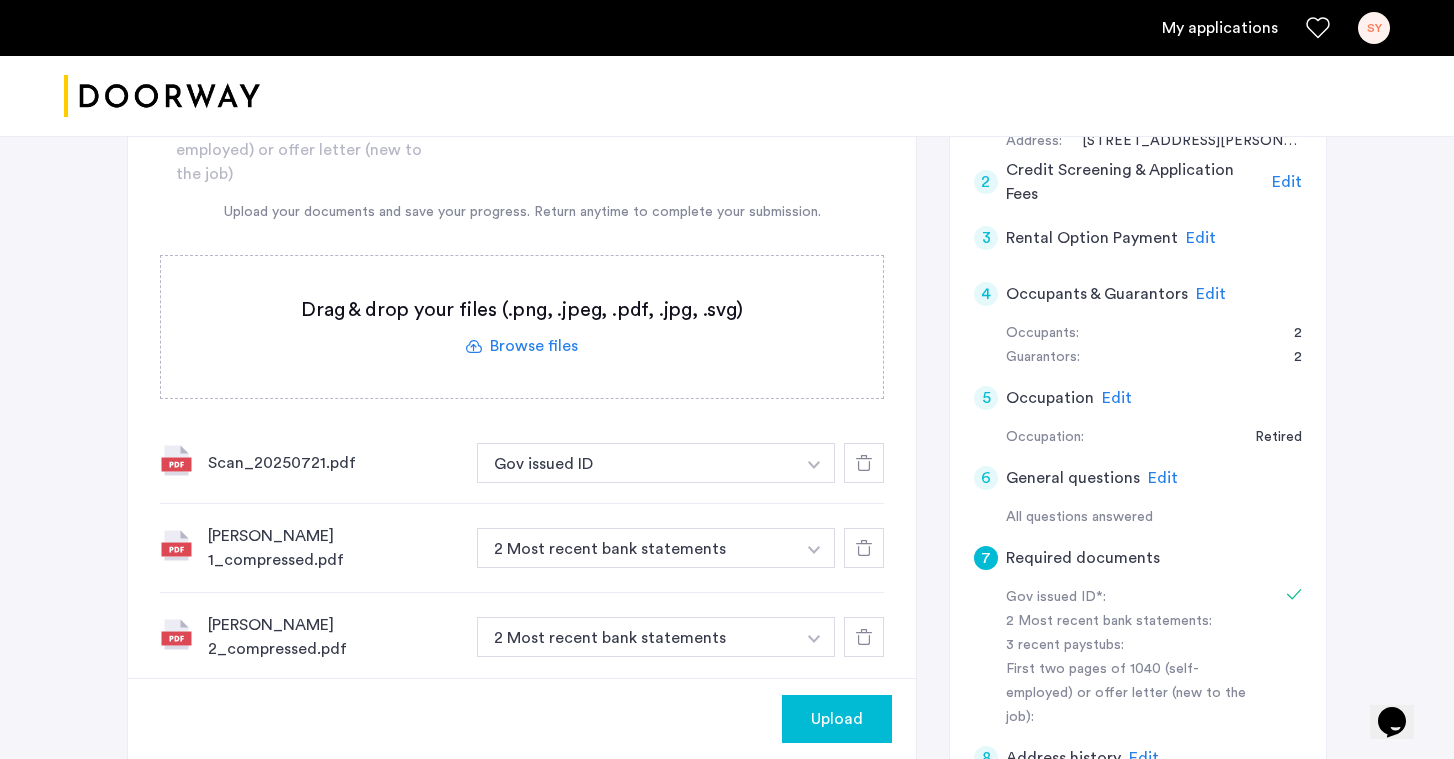 click 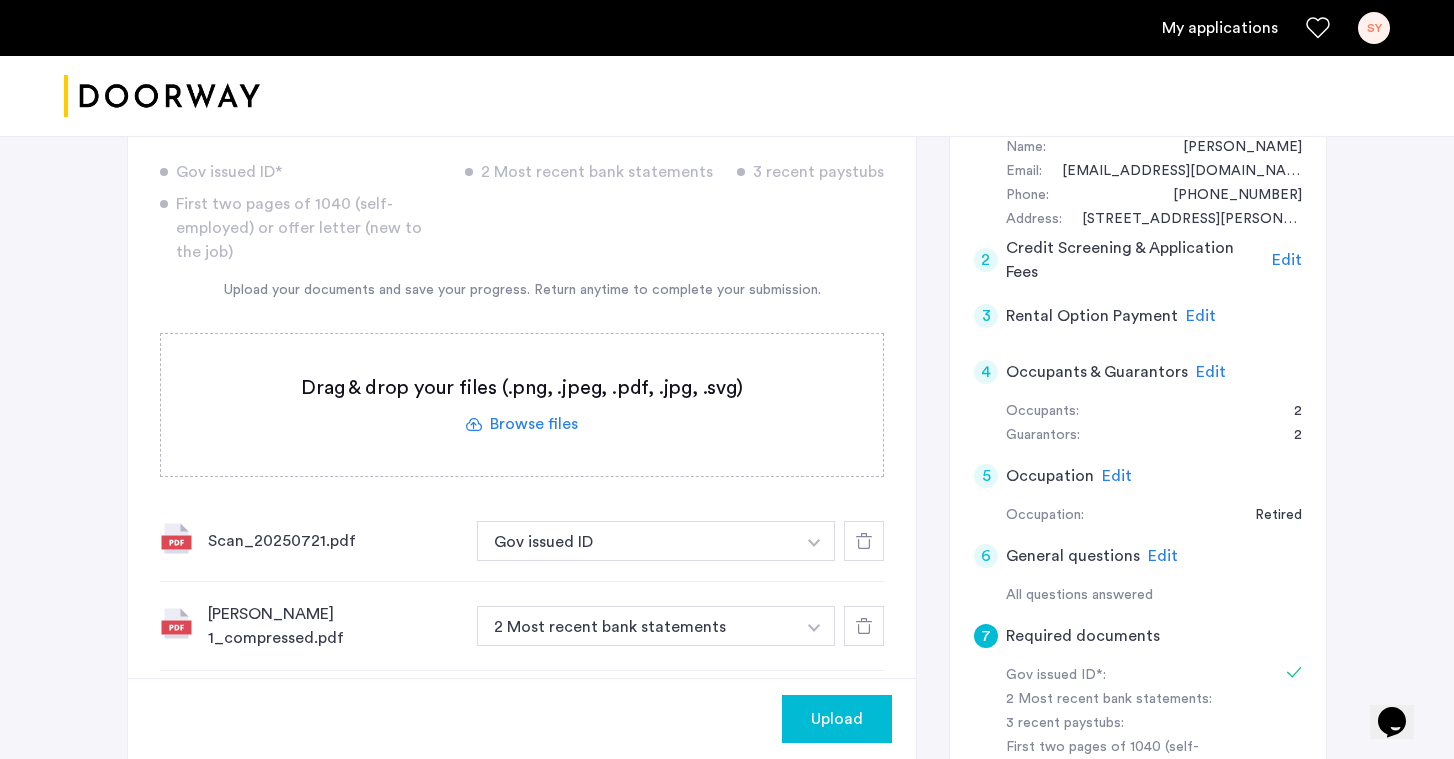 scroll, scrollTop: 405, scrollLeft: 0, axis: vertical 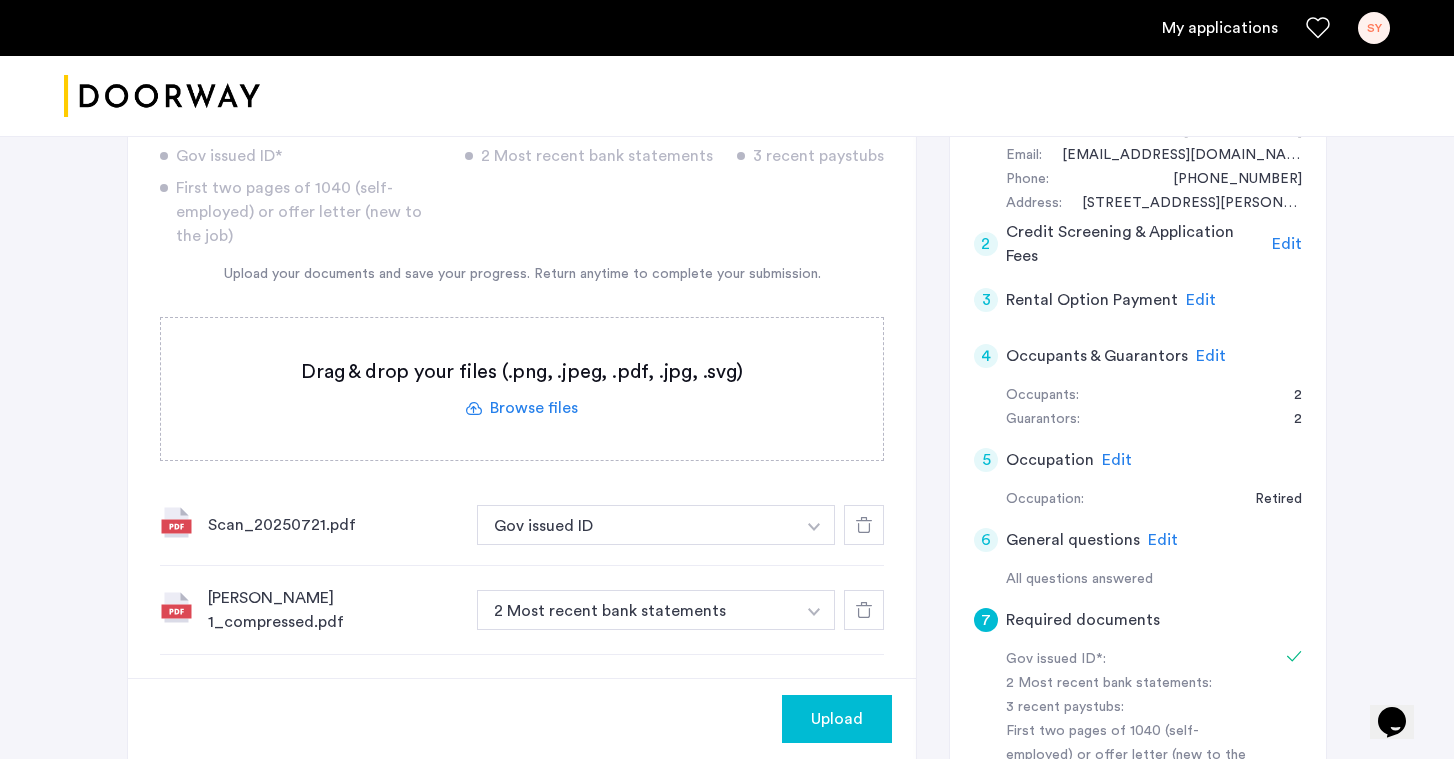 click 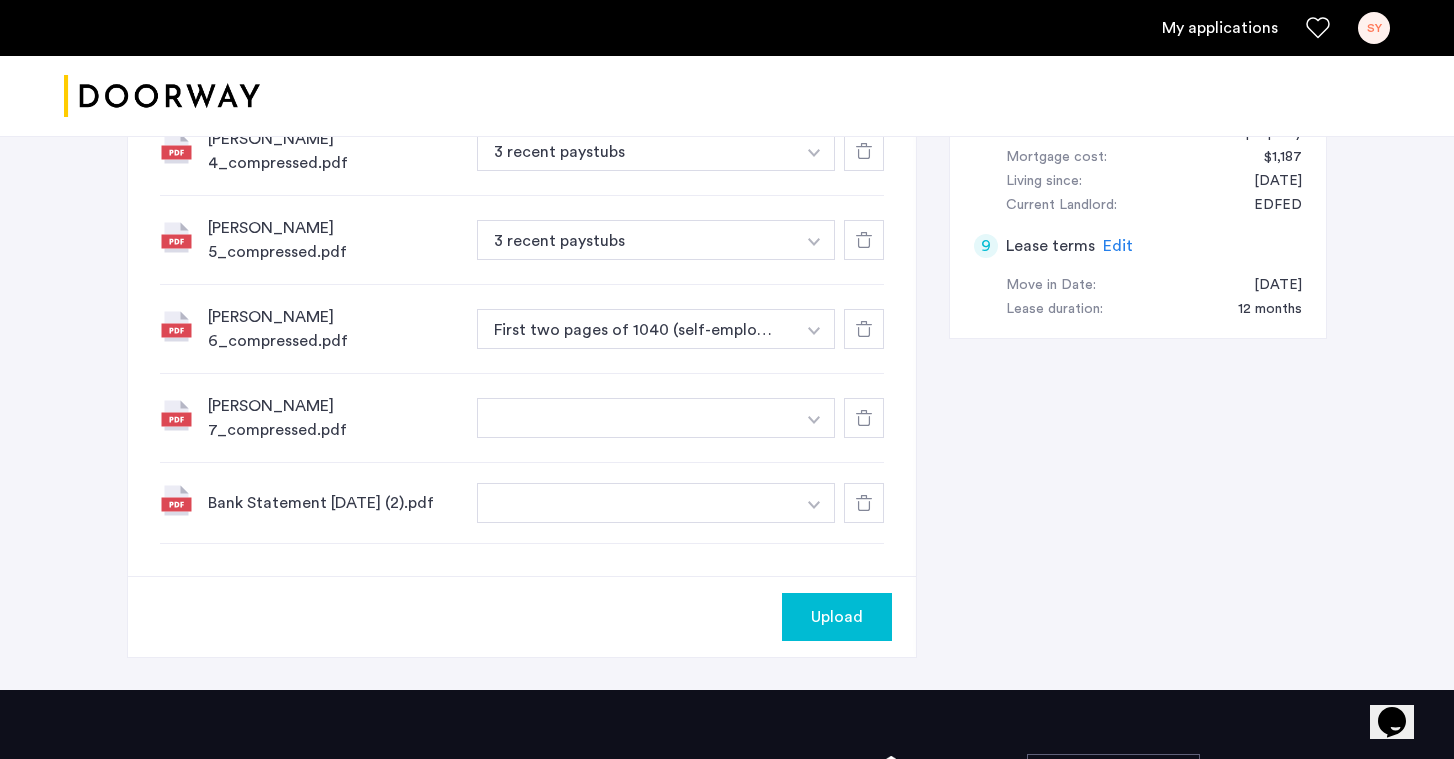 scroll, scrollTop: 1154, scrollLeft: 0, axis: vertical 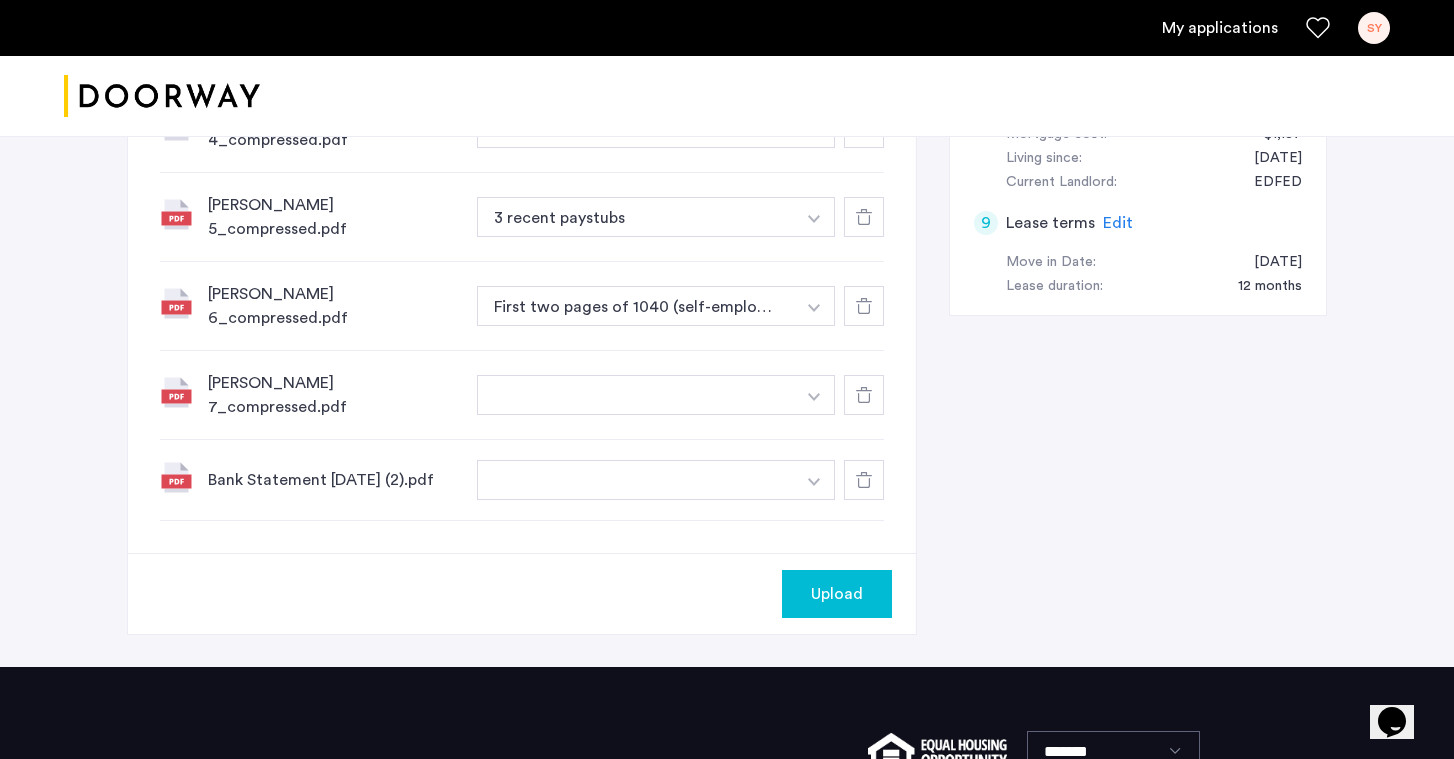 click at bounding box center (636, 480) 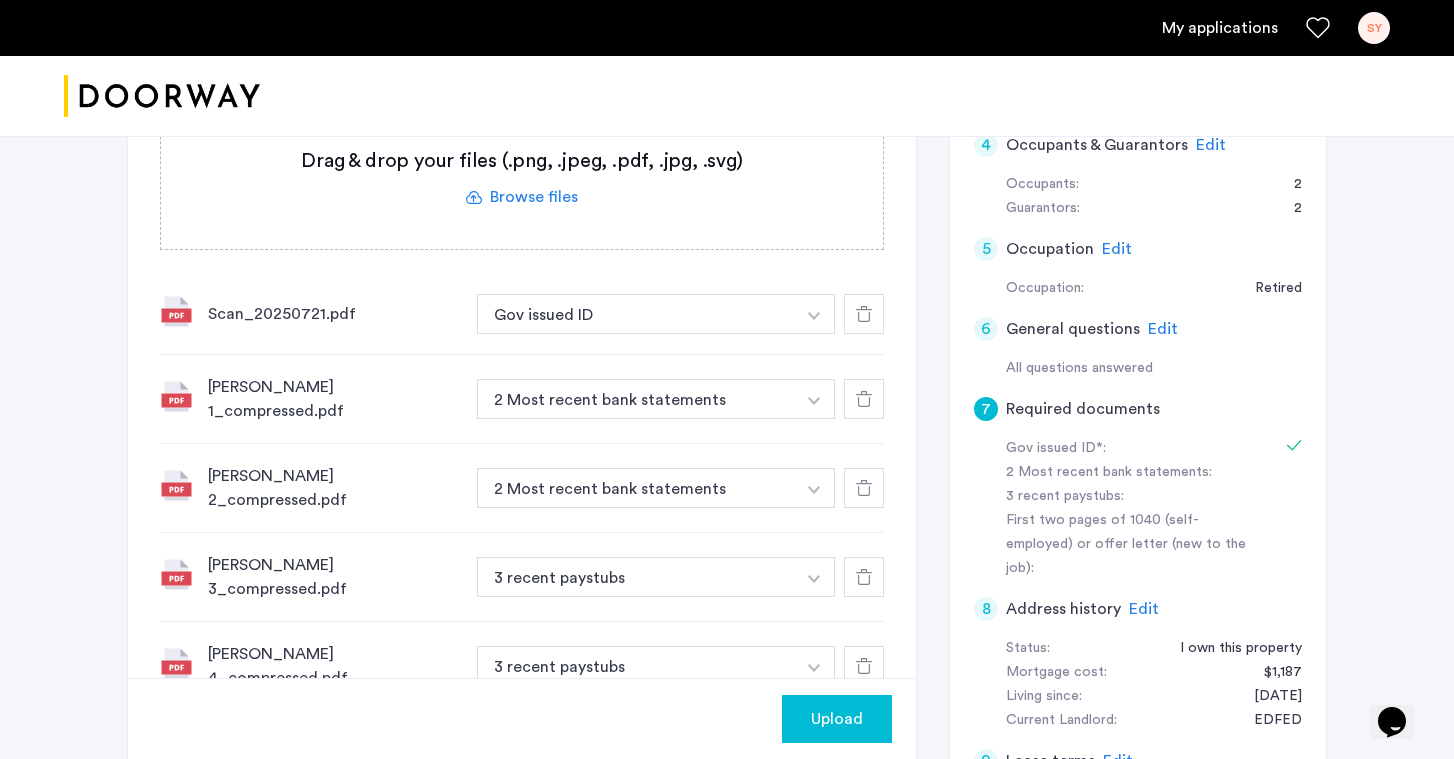 scroll, scrollTop: 582, scrollLeft: 0, axis: vertical 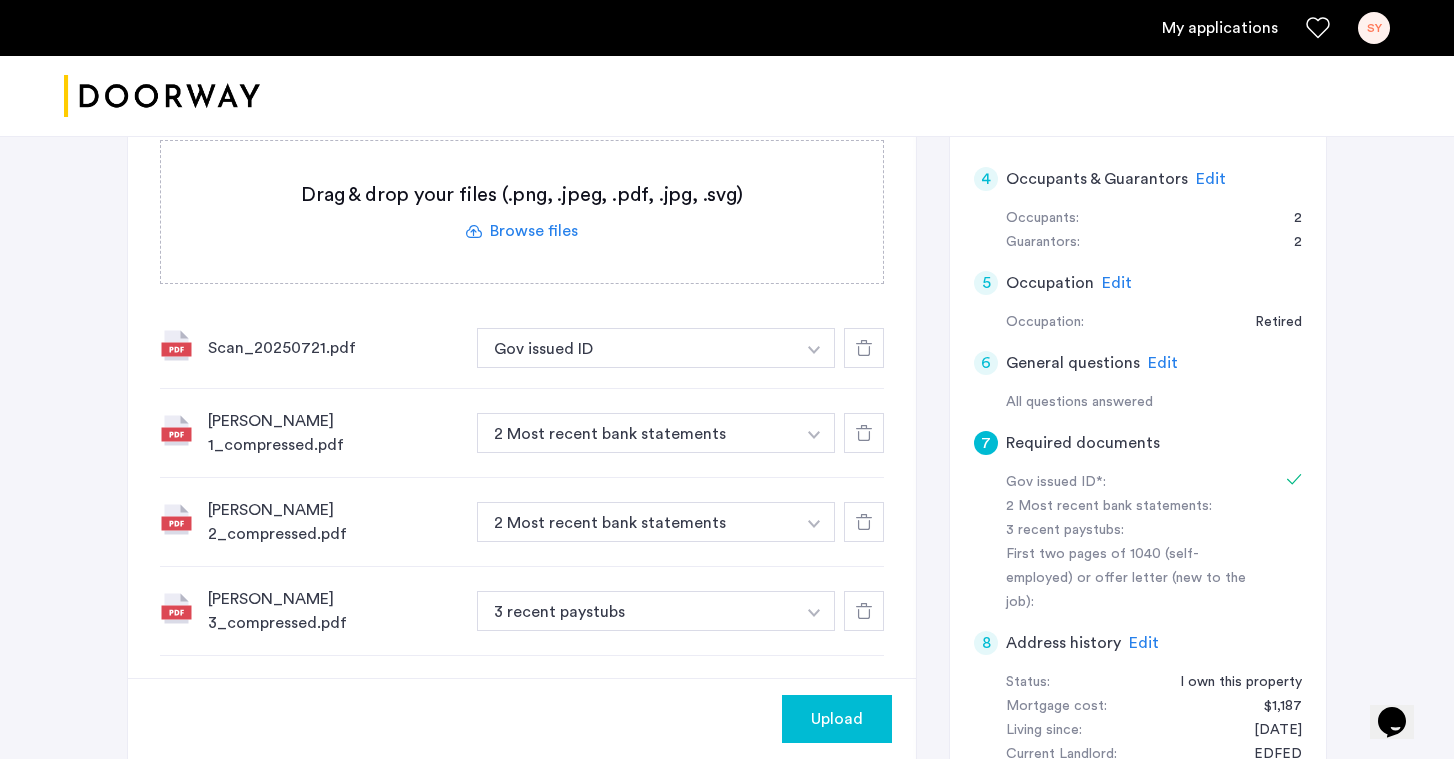 click 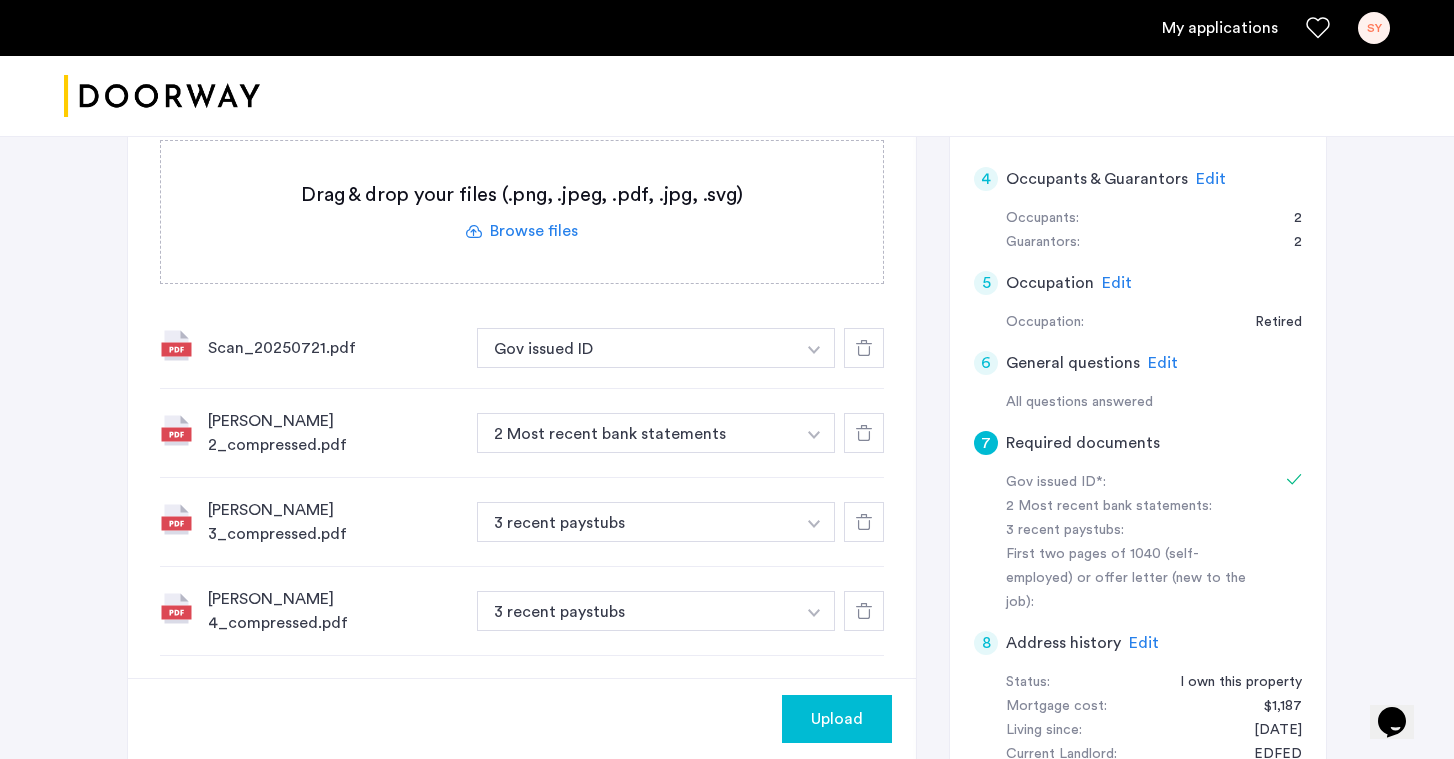 click 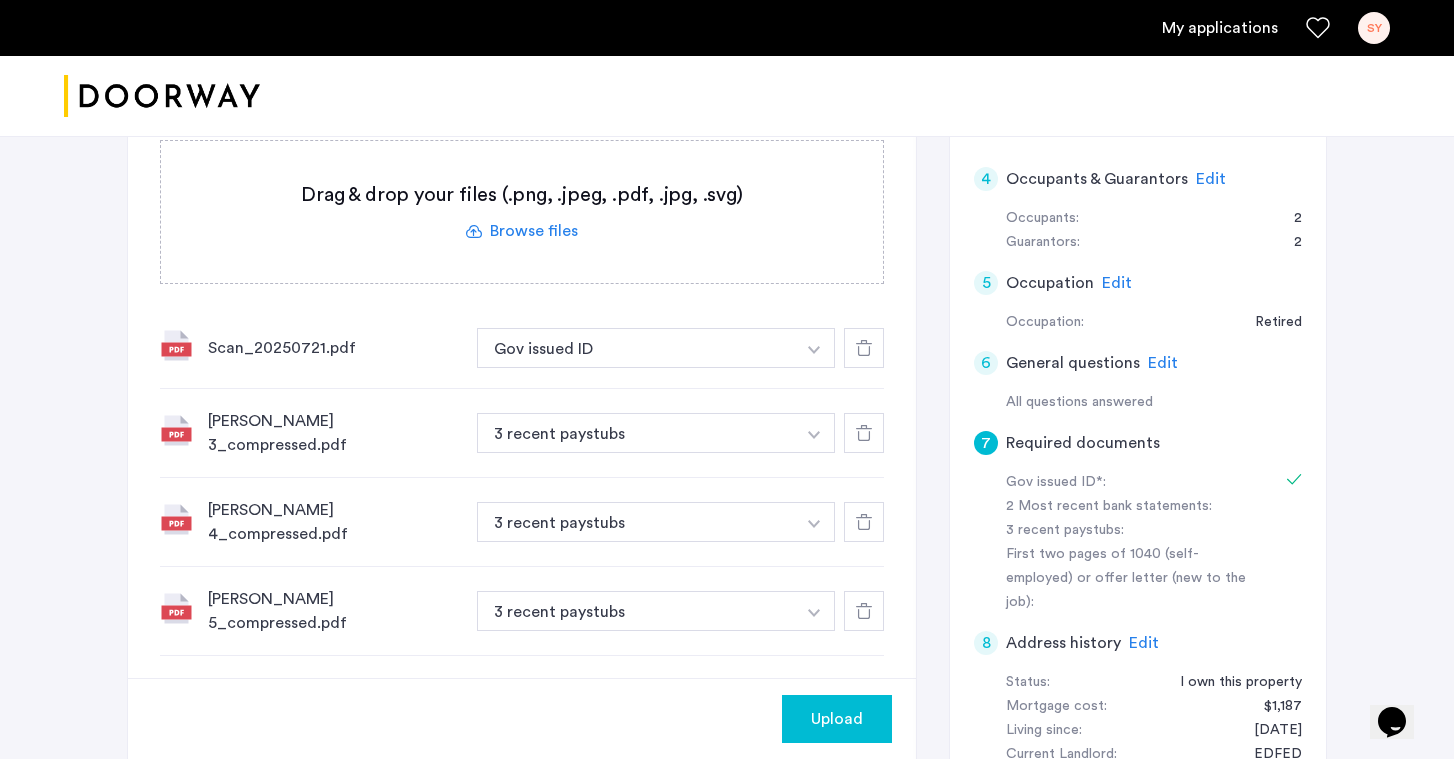 click 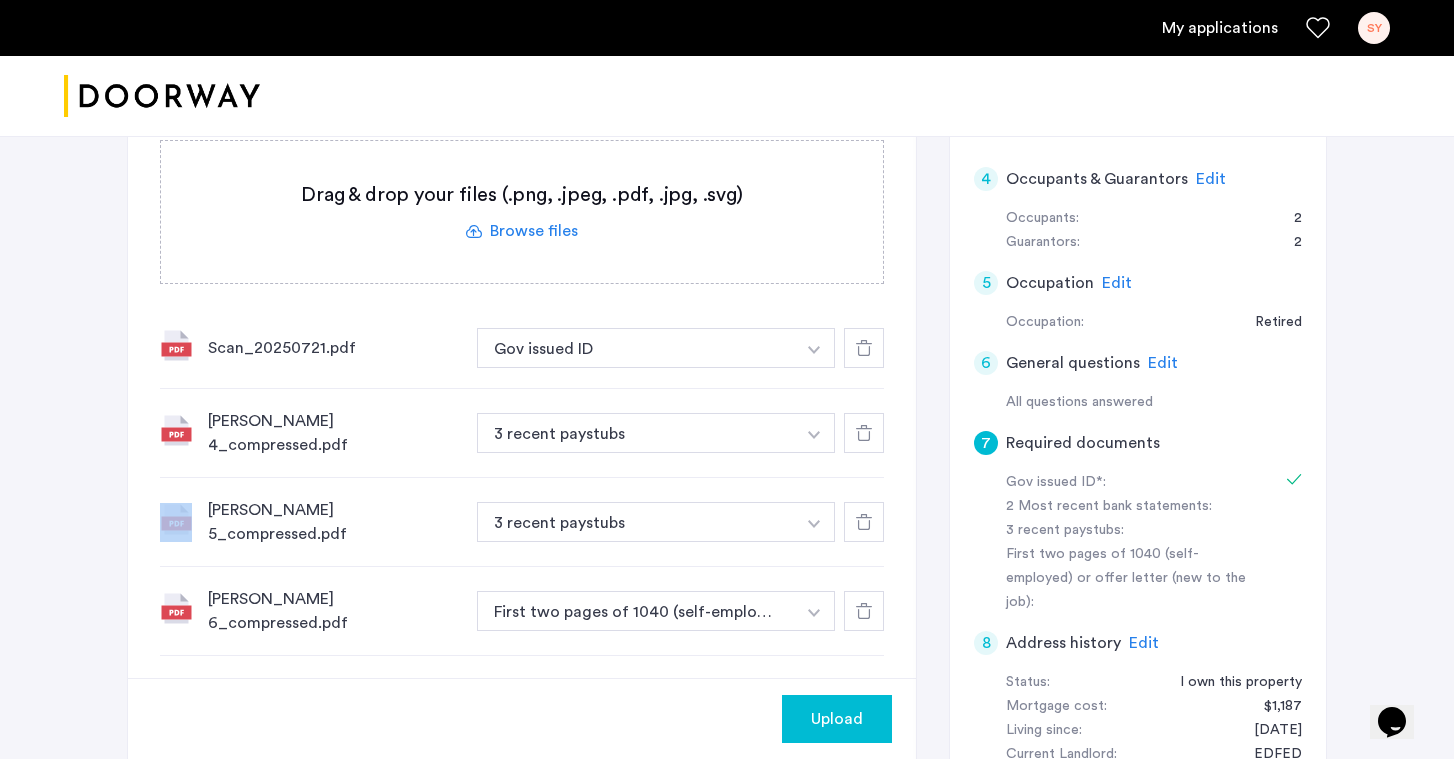 click 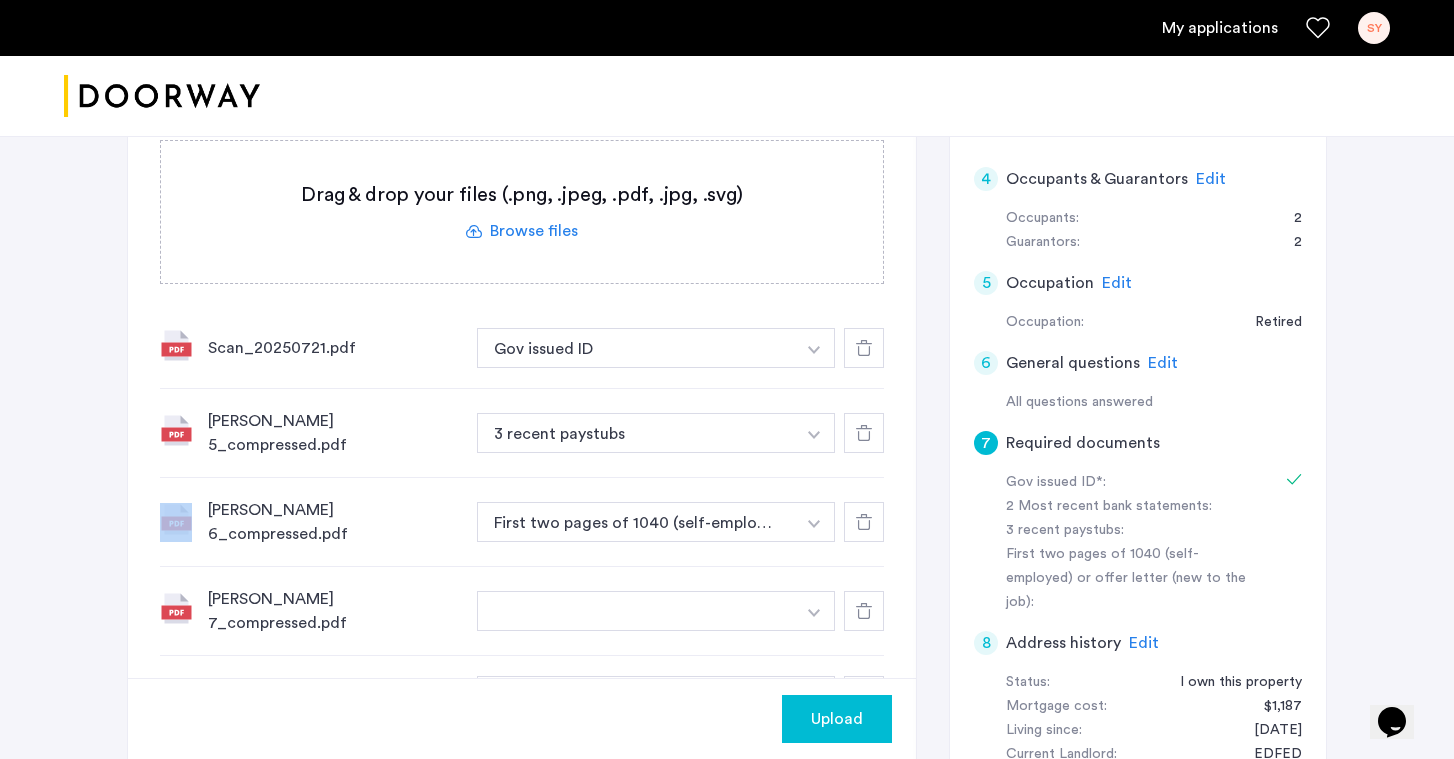 click 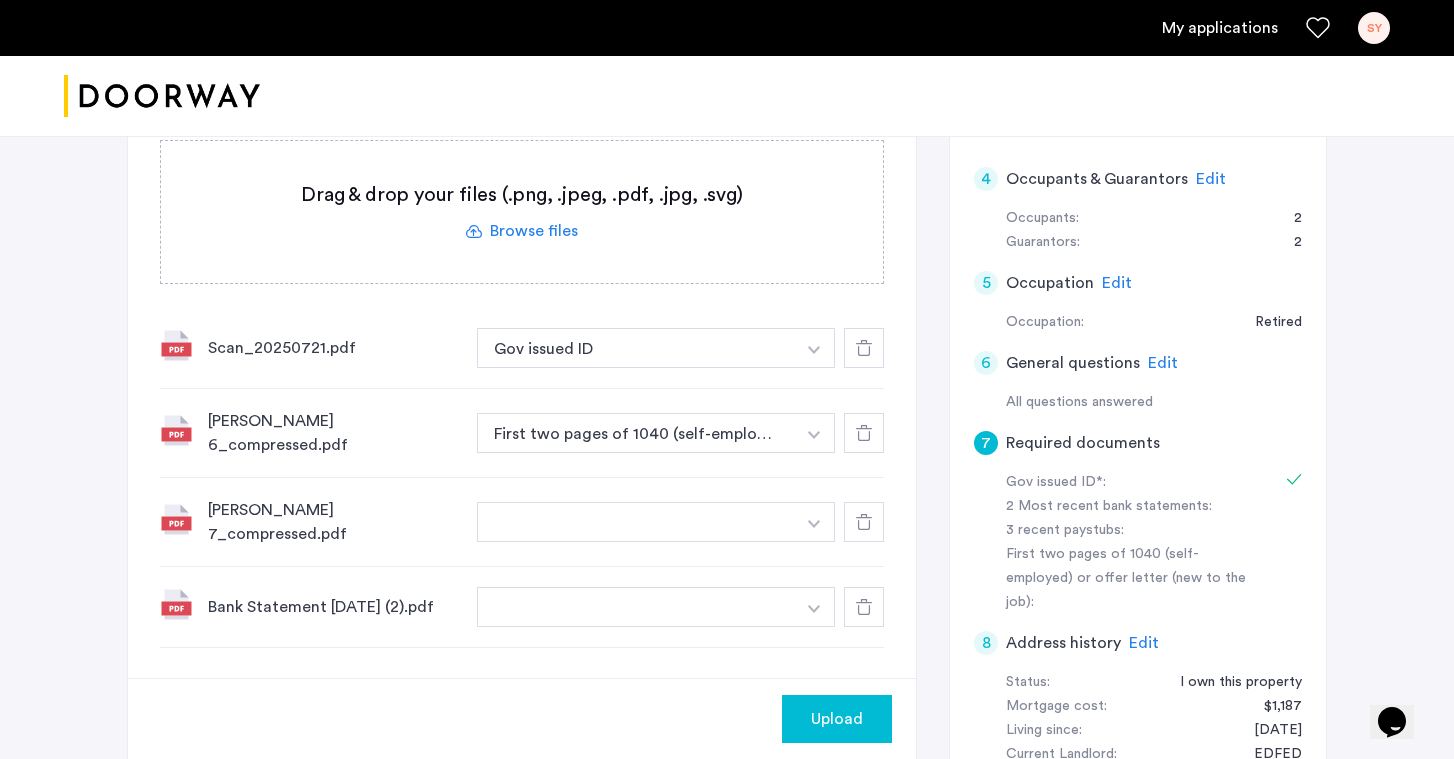 click 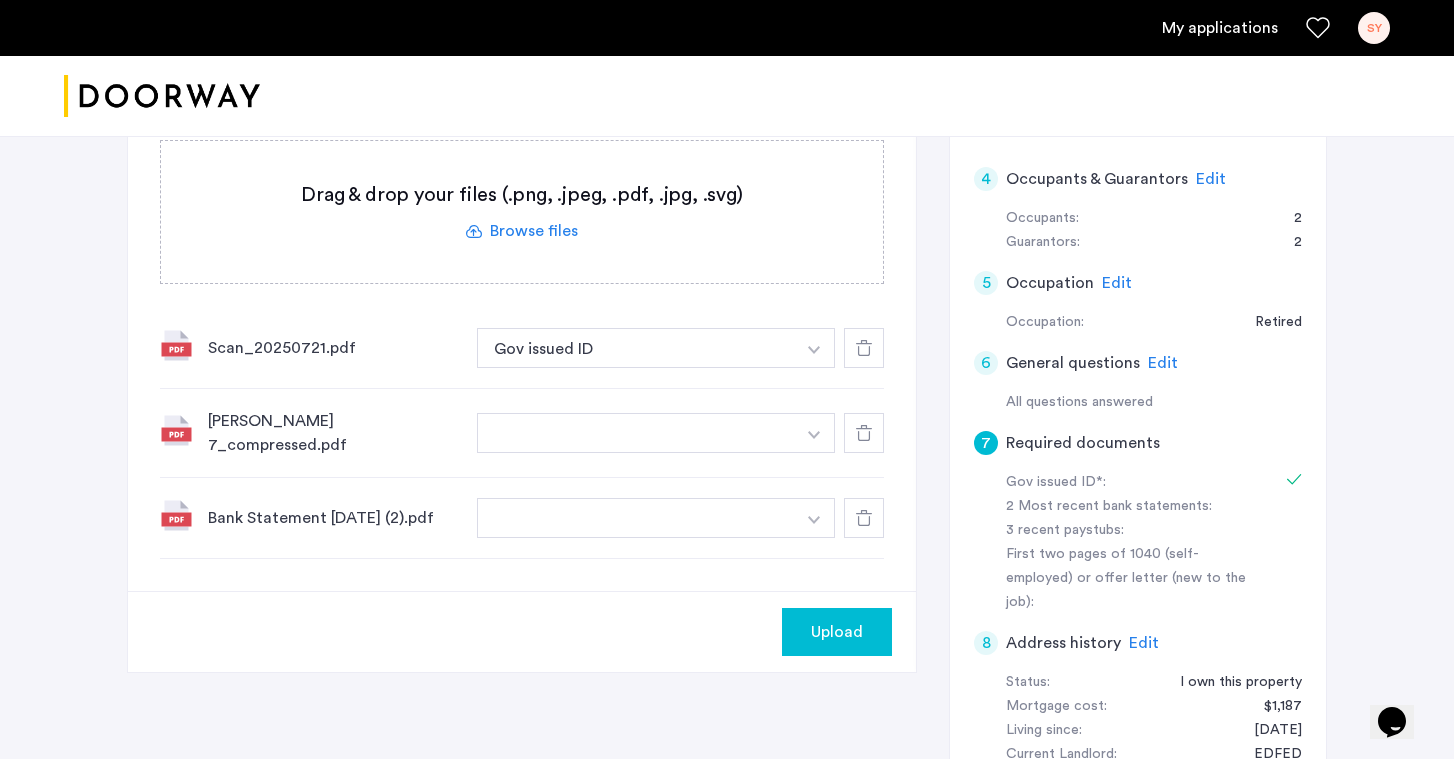 click 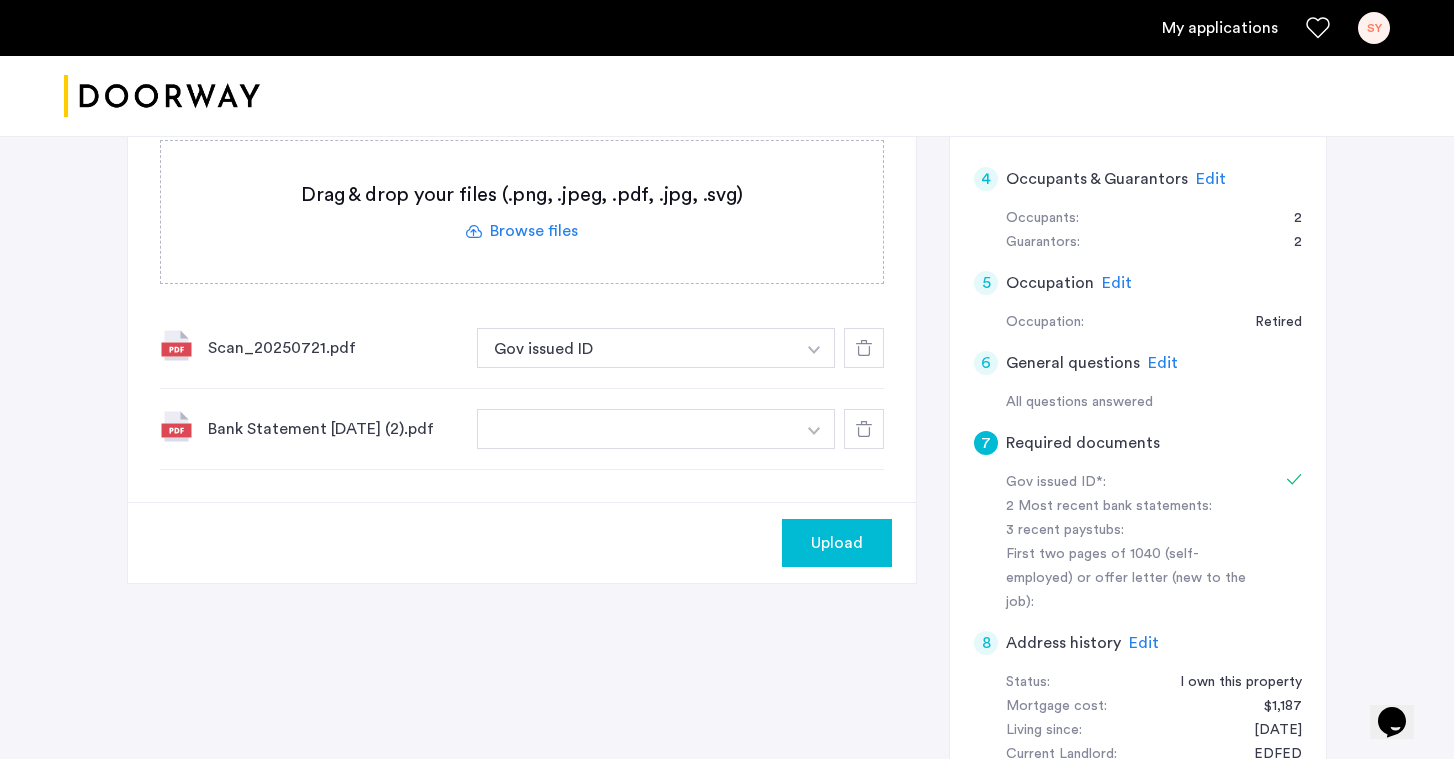 click at bounding box center (636, 348) 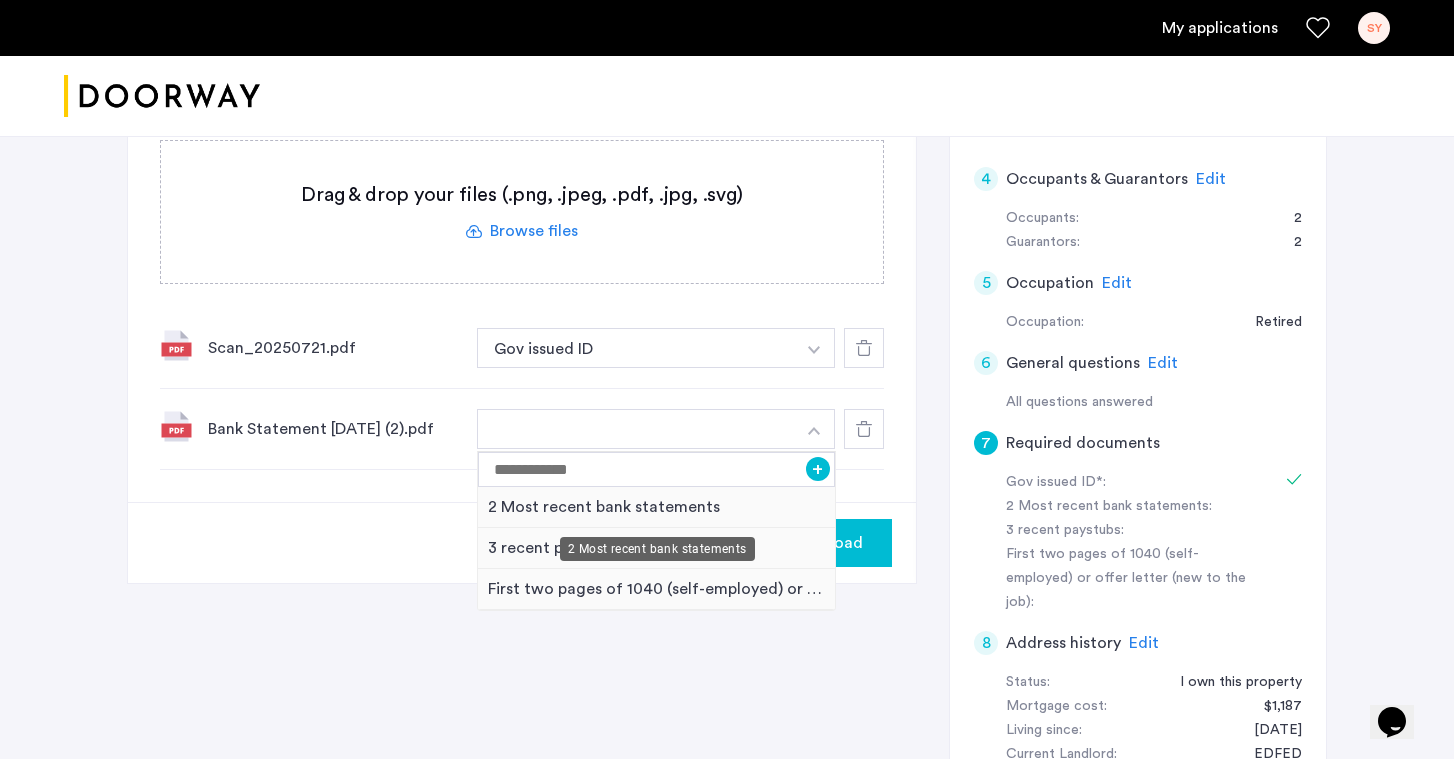 click on "2 Most recent bank statements" at bounding box center [656, 507] 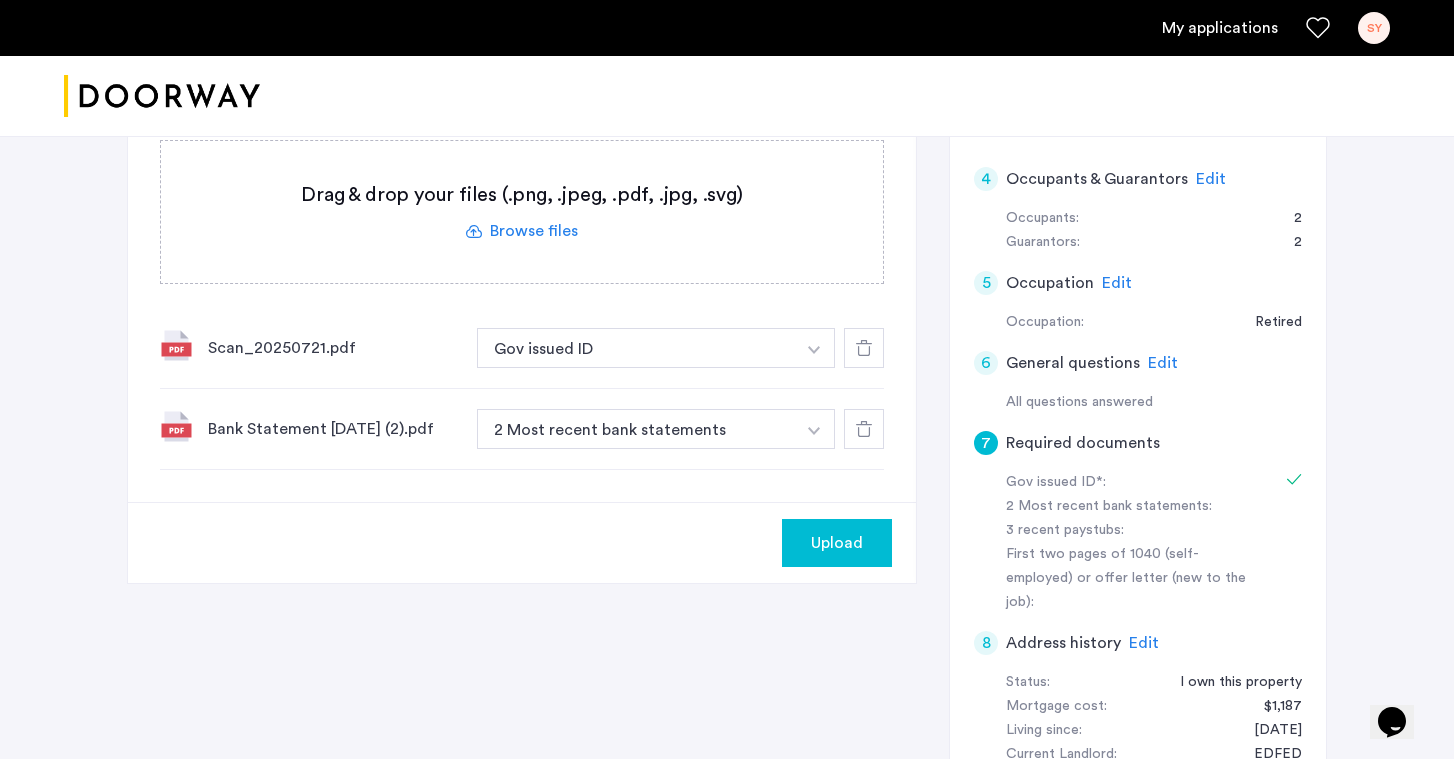 click 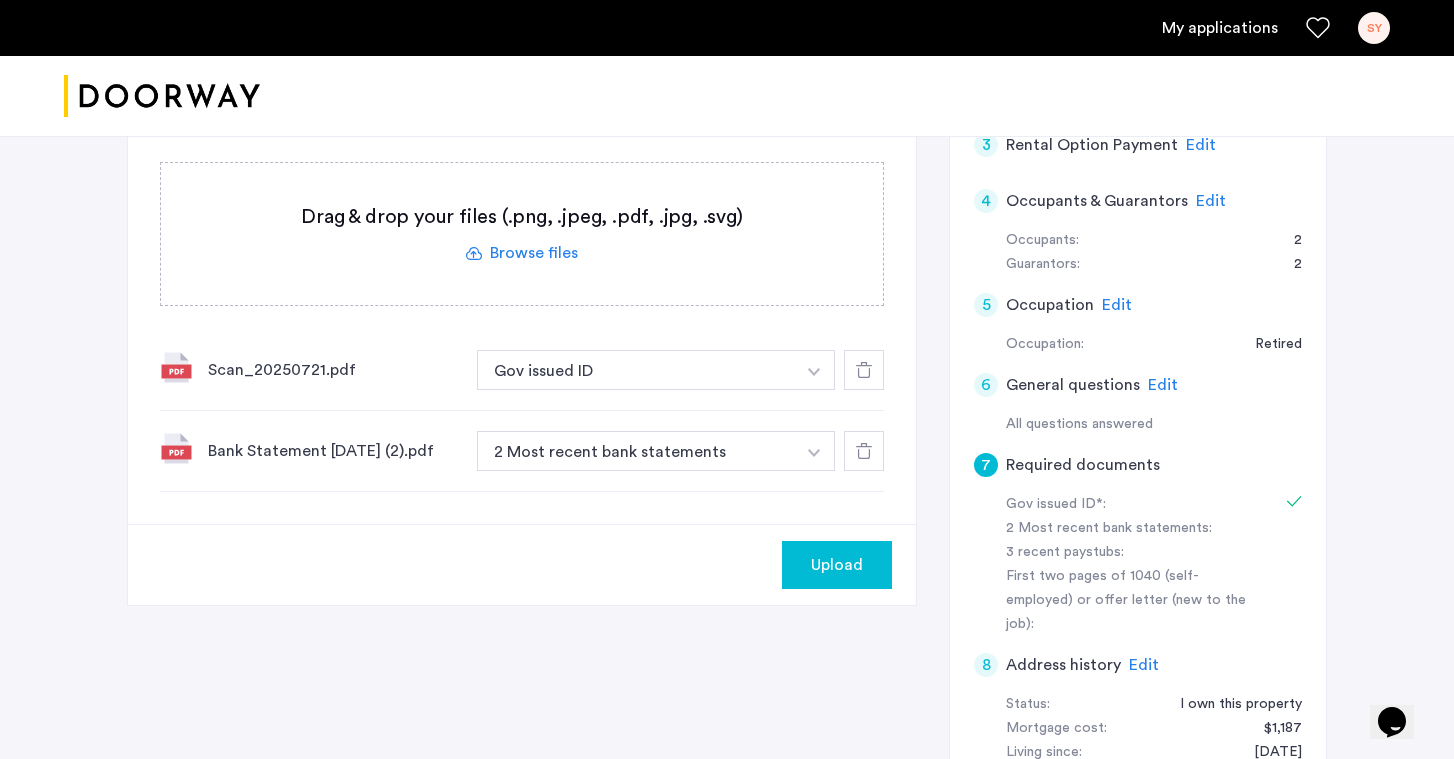 scroll, scrollTop: 535, scrollLeft: 0, axis: vertical 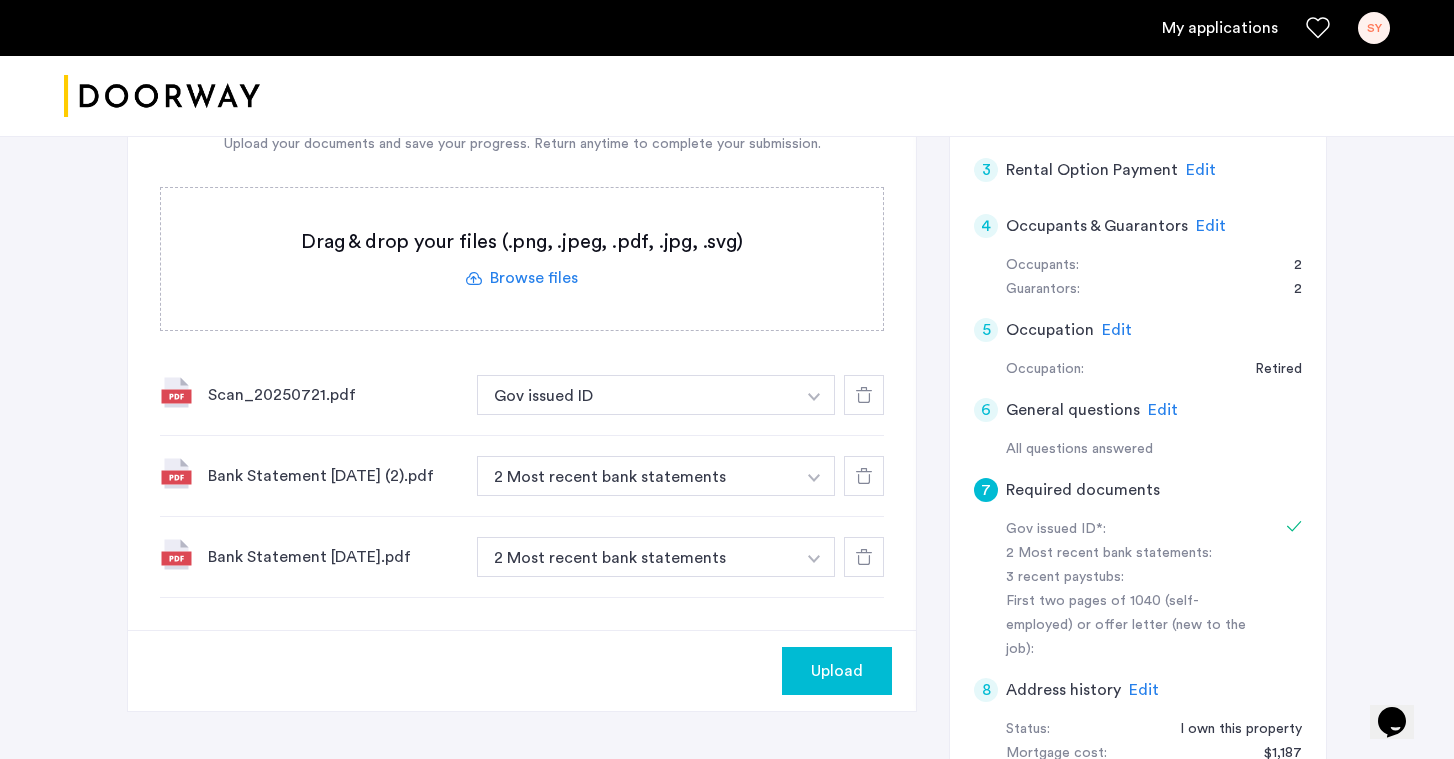 click on "Scan_20250721.pdf" 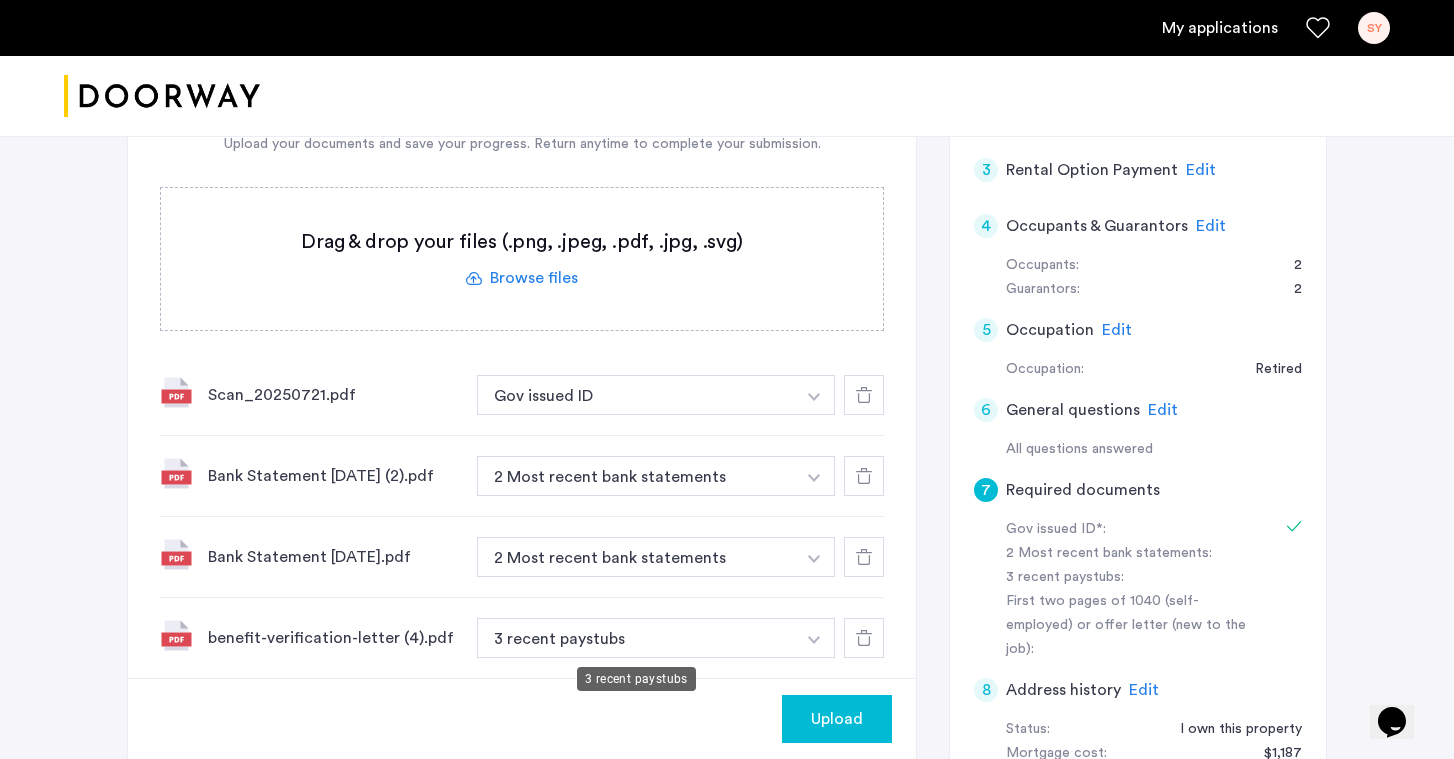 click on "3 recent paystubs" at bounding box center [636, 638] 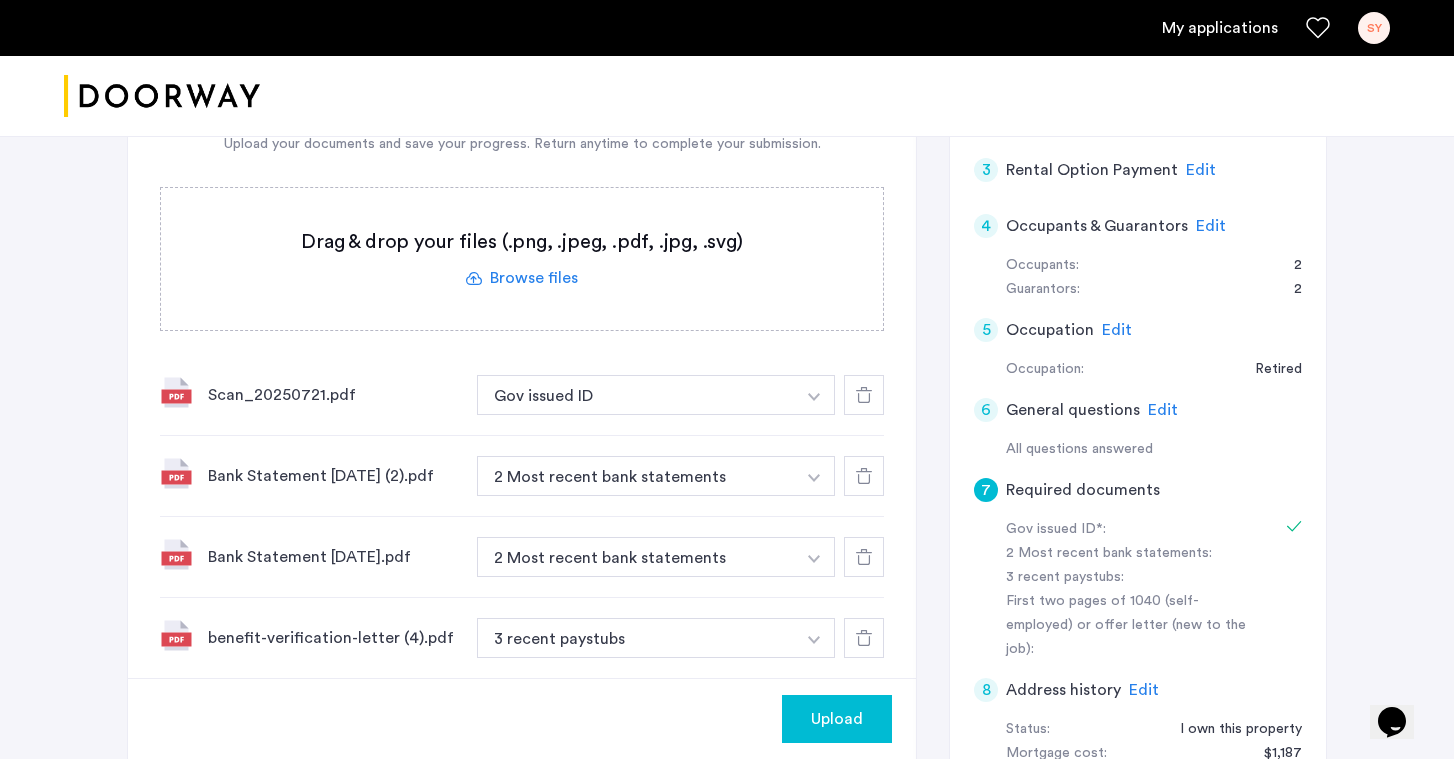 click at bounding box center [814, 395] 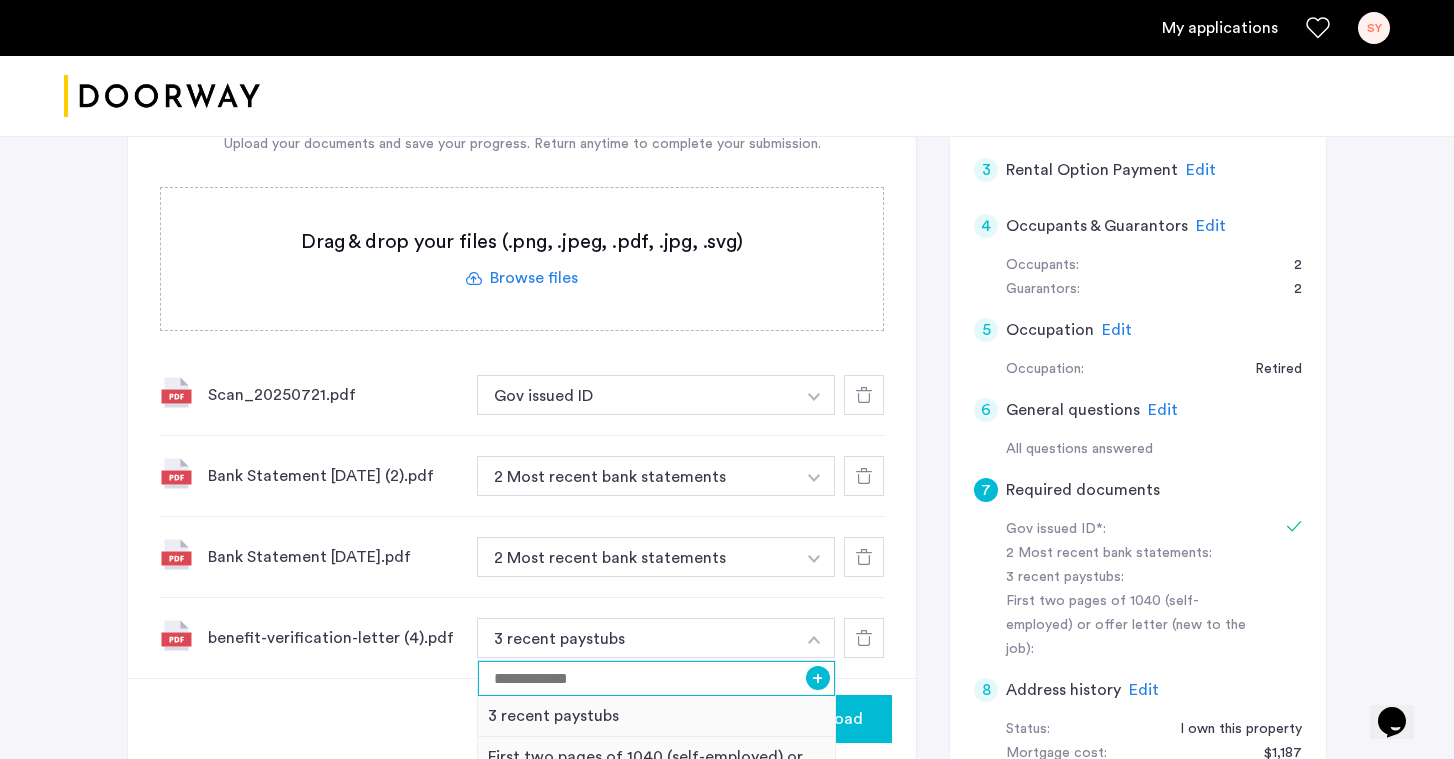 click at bounding box center [656, 678] 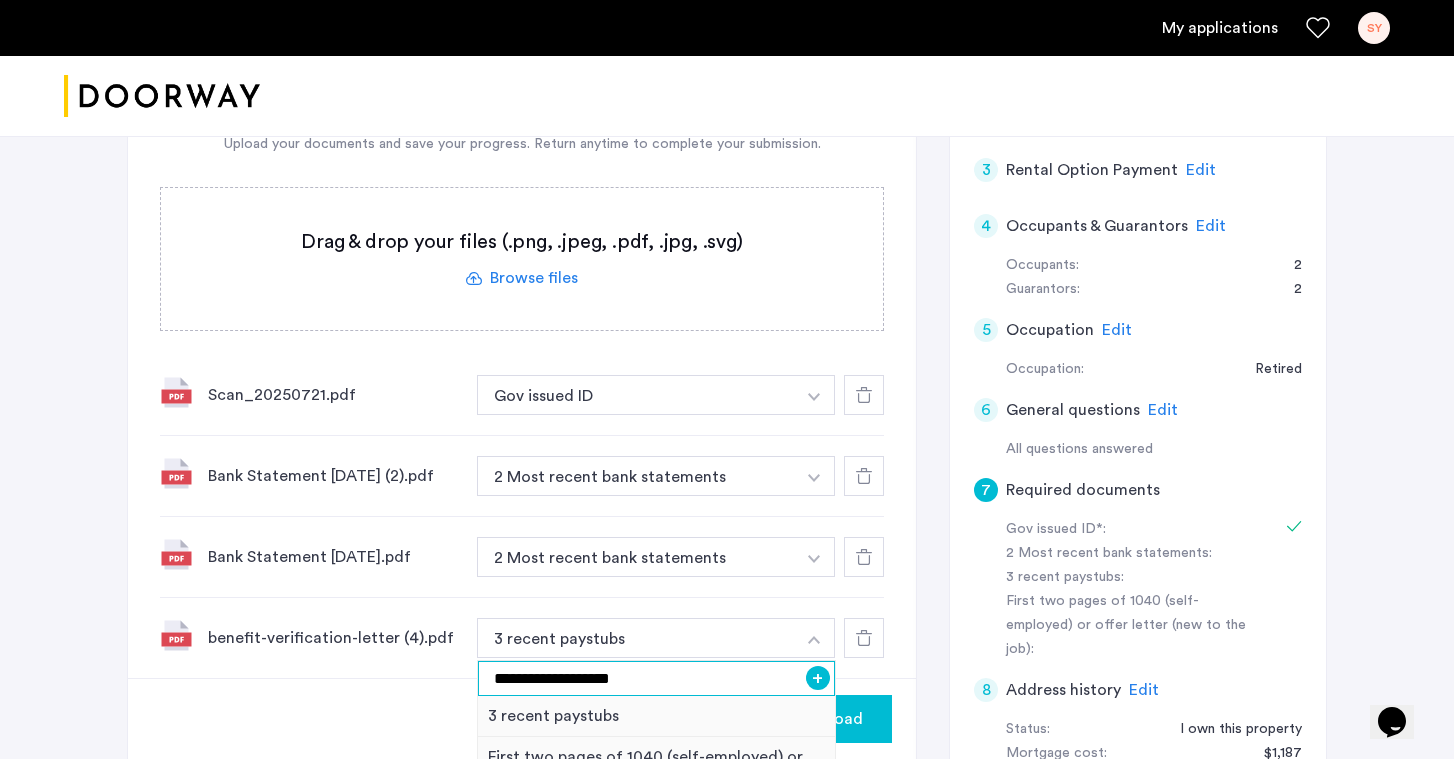 type on "**********" 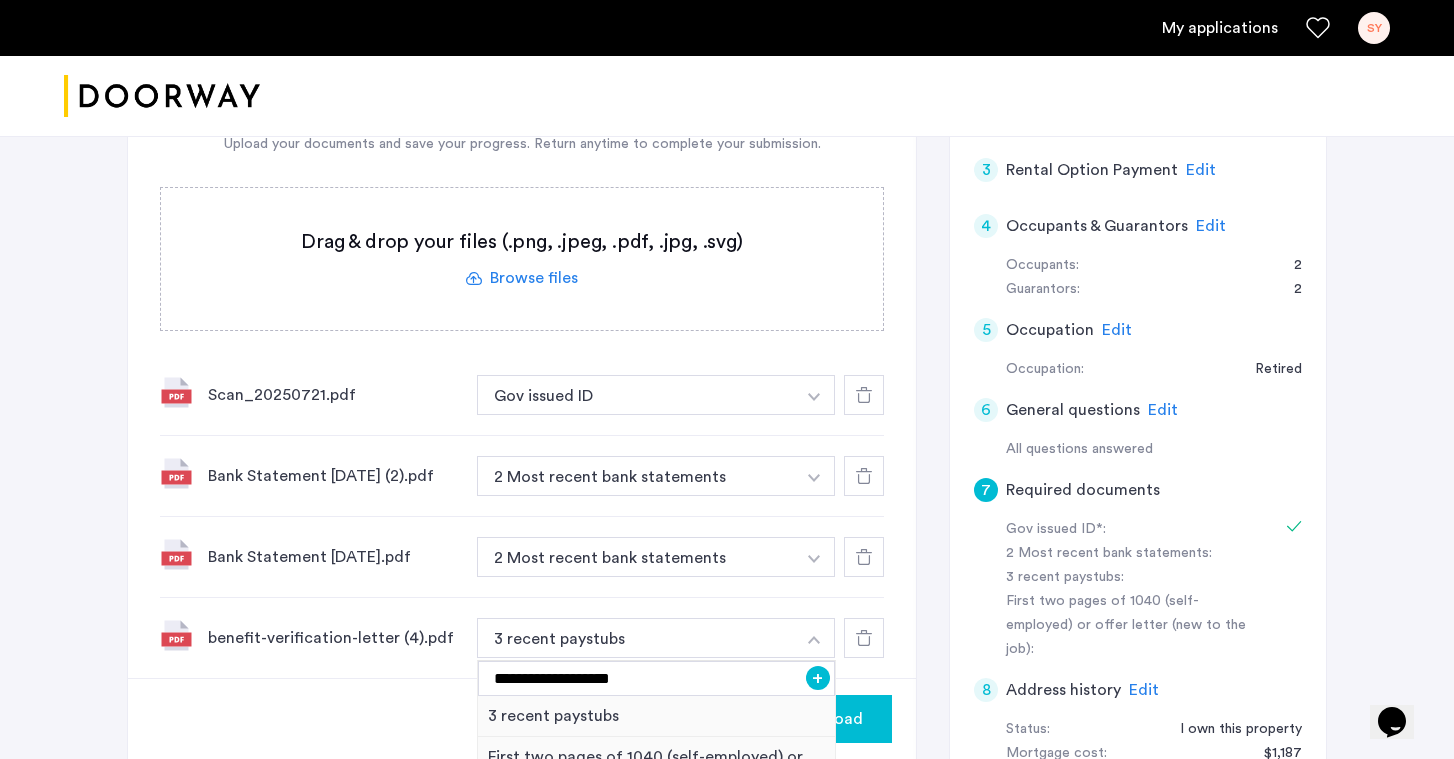 click on "+" at bounding box center [818, 678] 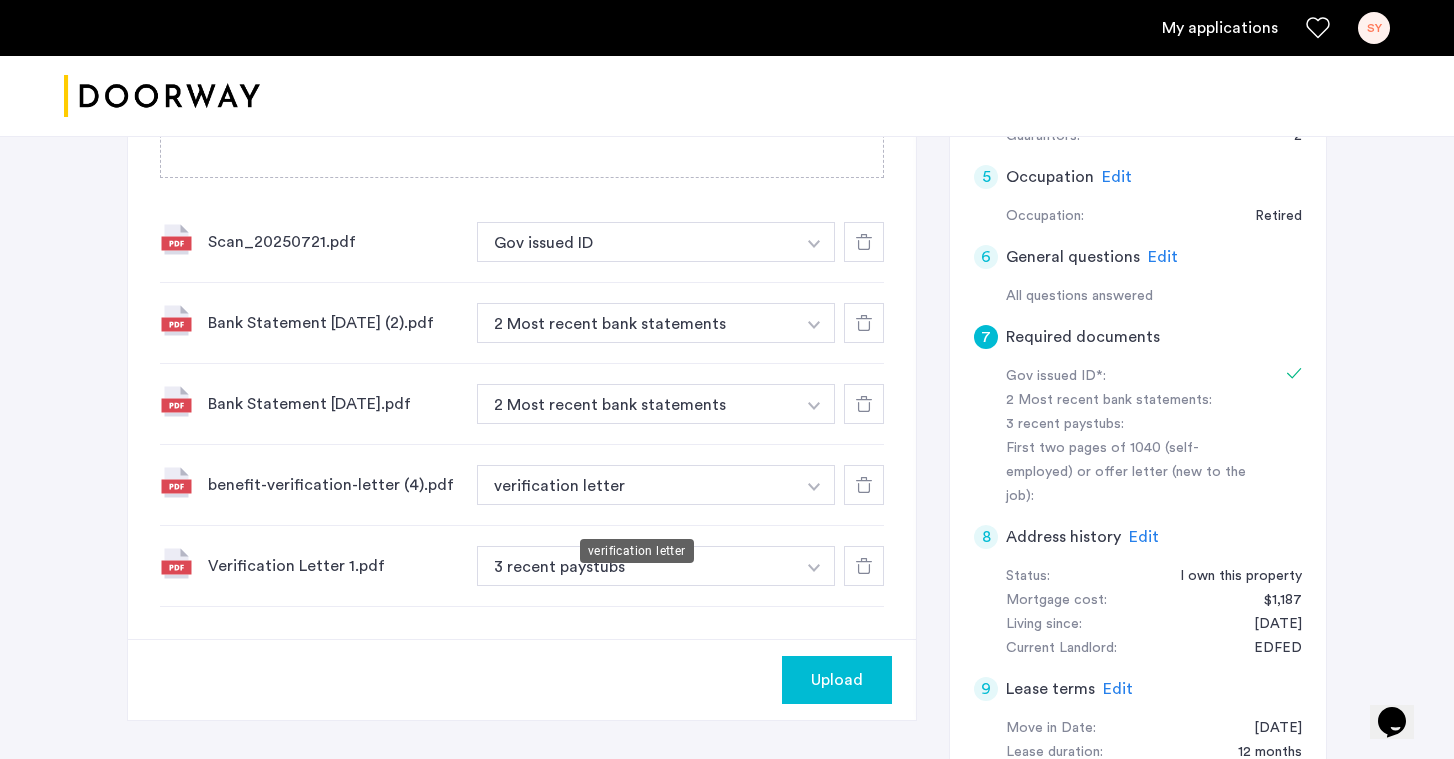 scroll, scrollTop: 696, scrollLeft: 0, axis: vertical 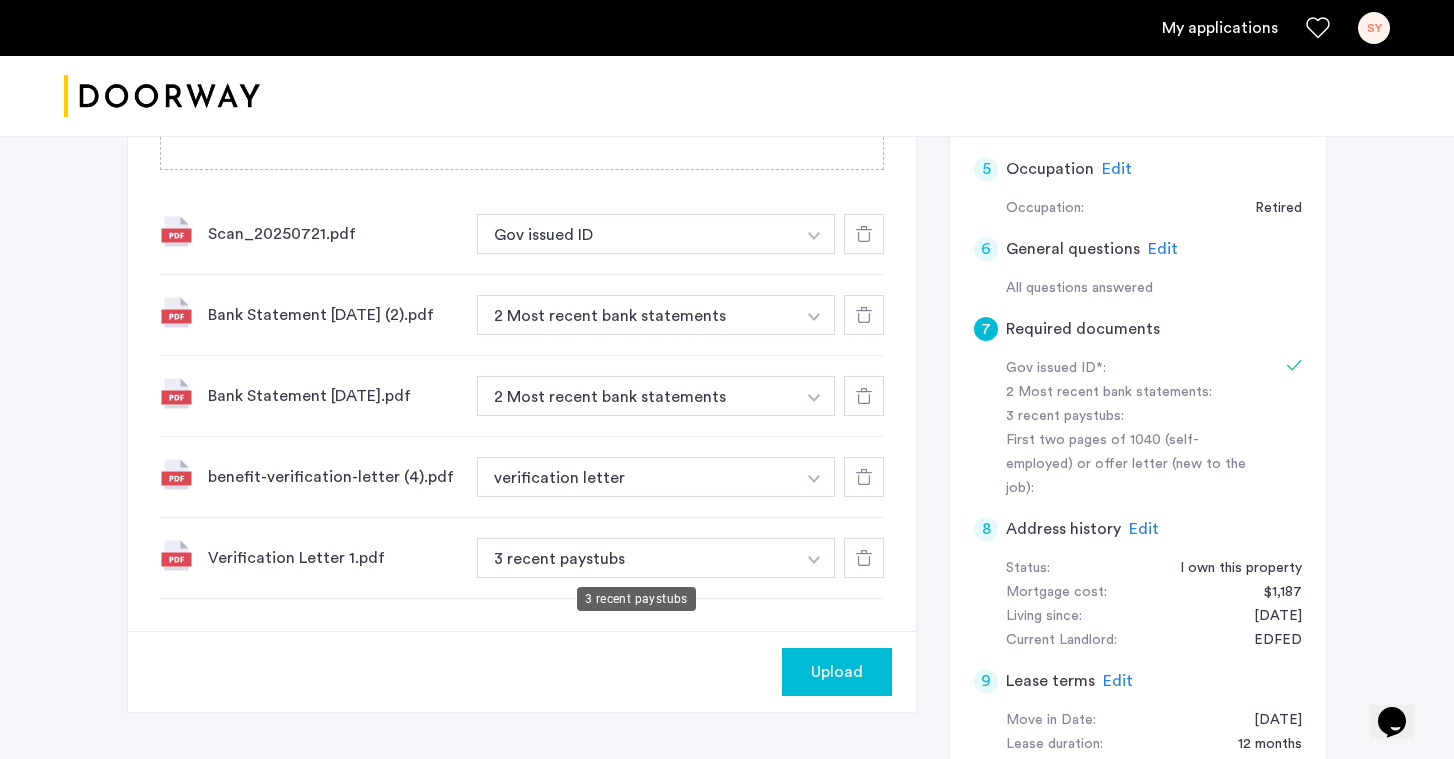 click on "3 recent paystubs" at bounding box center (636, 558) 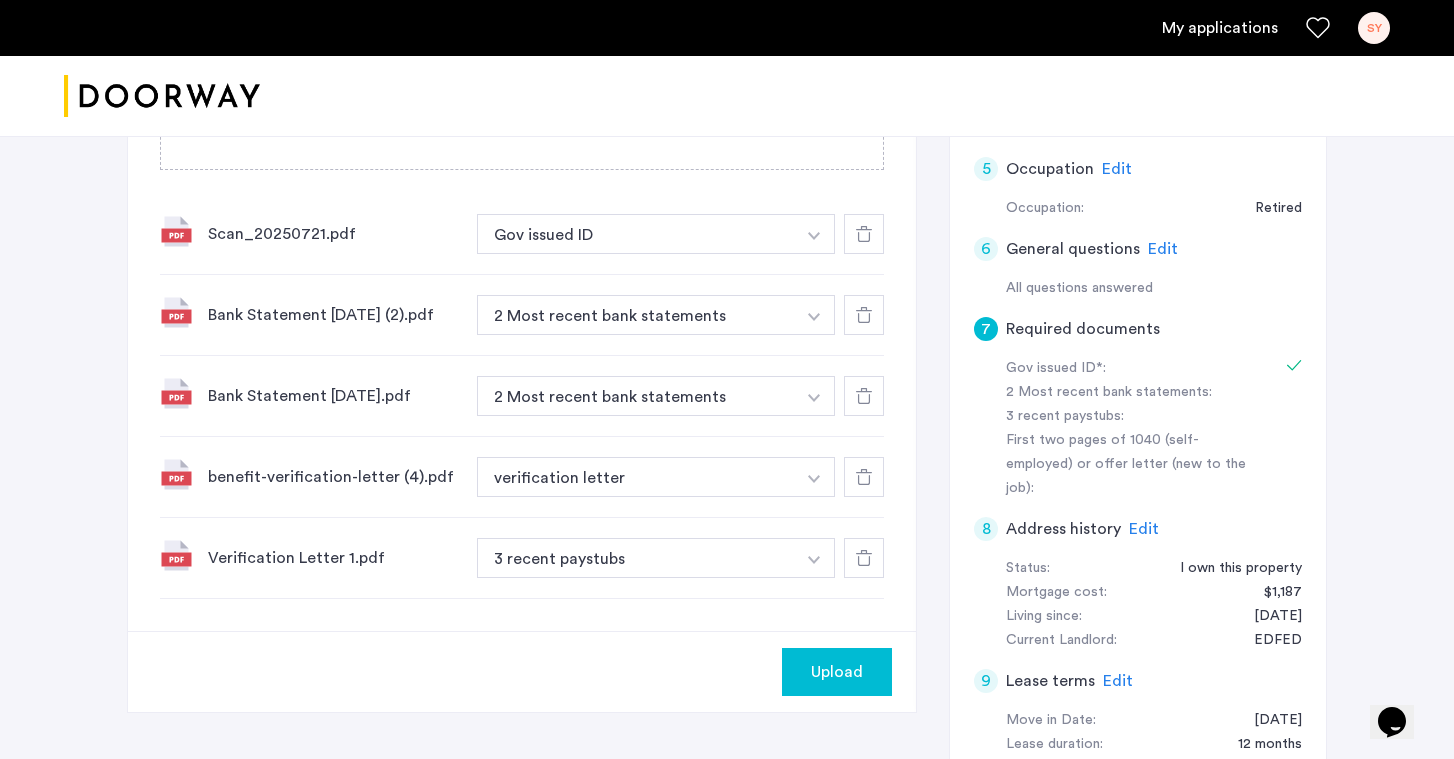 click at bounding box center (814, 234) 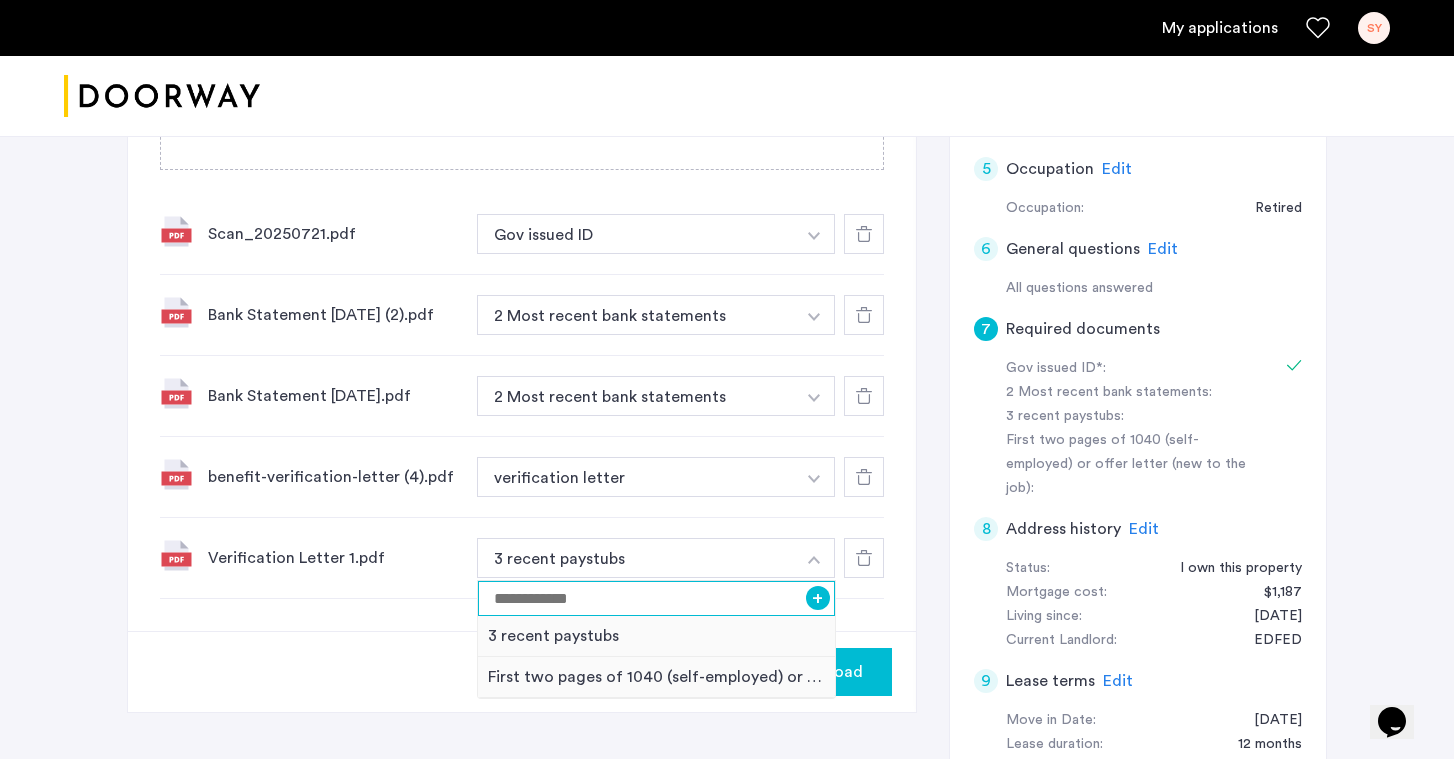 click at bounding box center (656, 598) 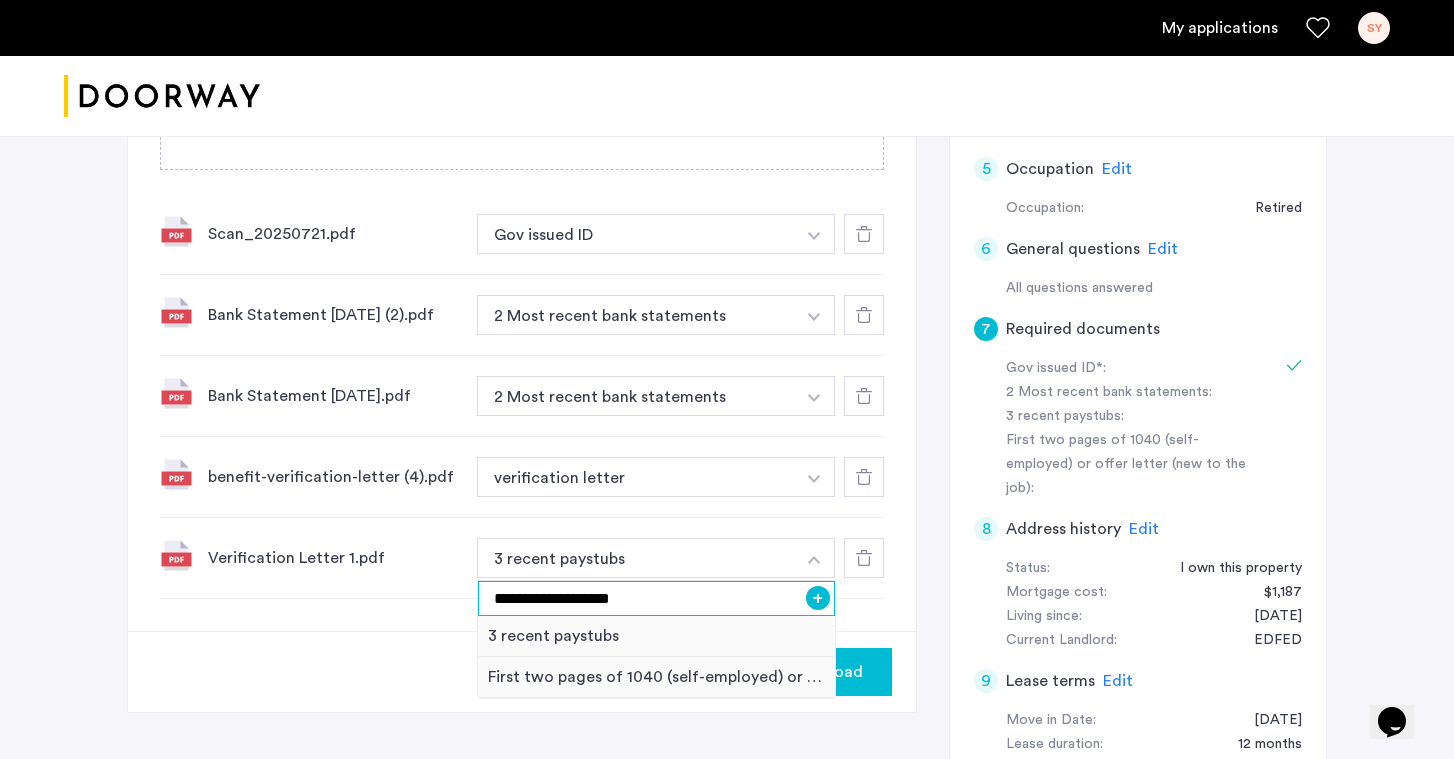 type on "**********" 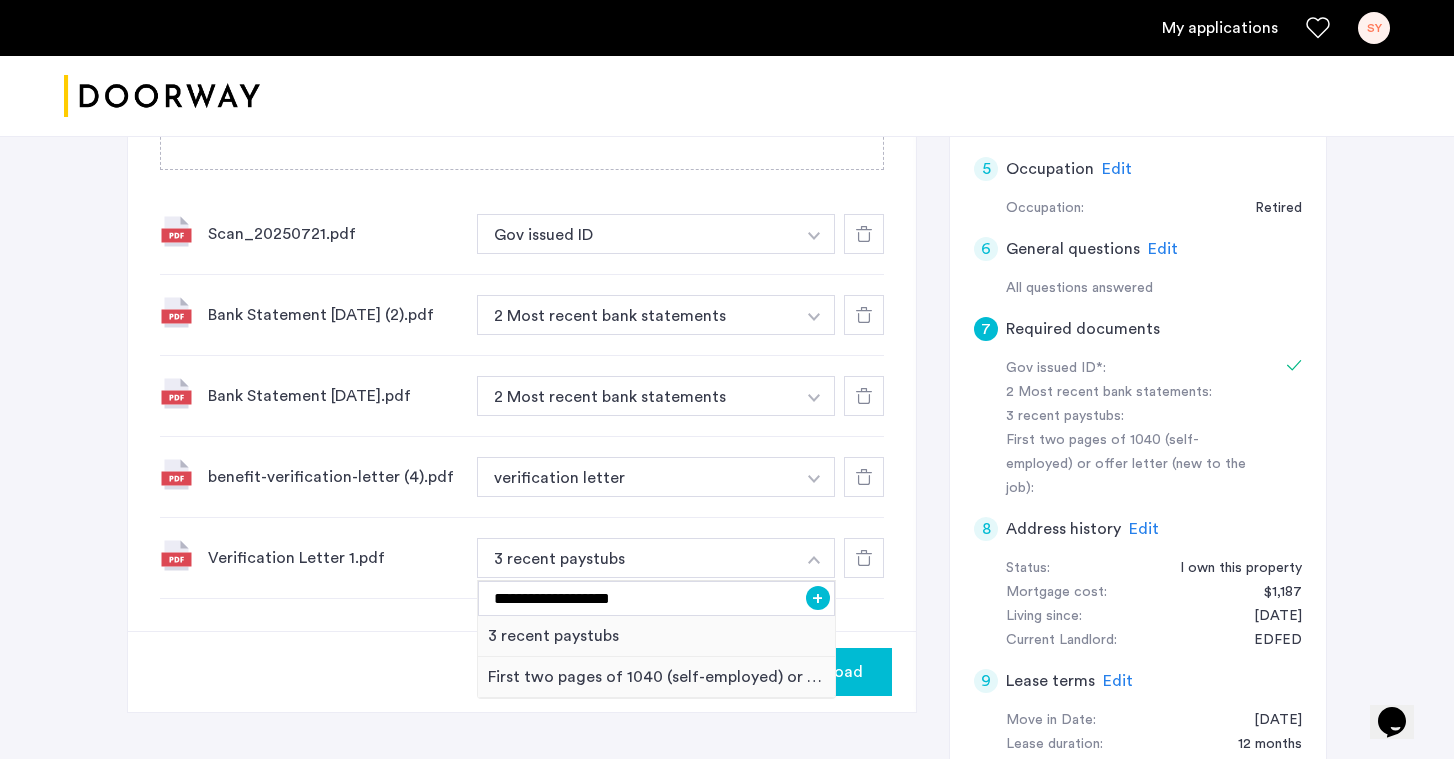 click on "+" at bounding box center (818, 598) 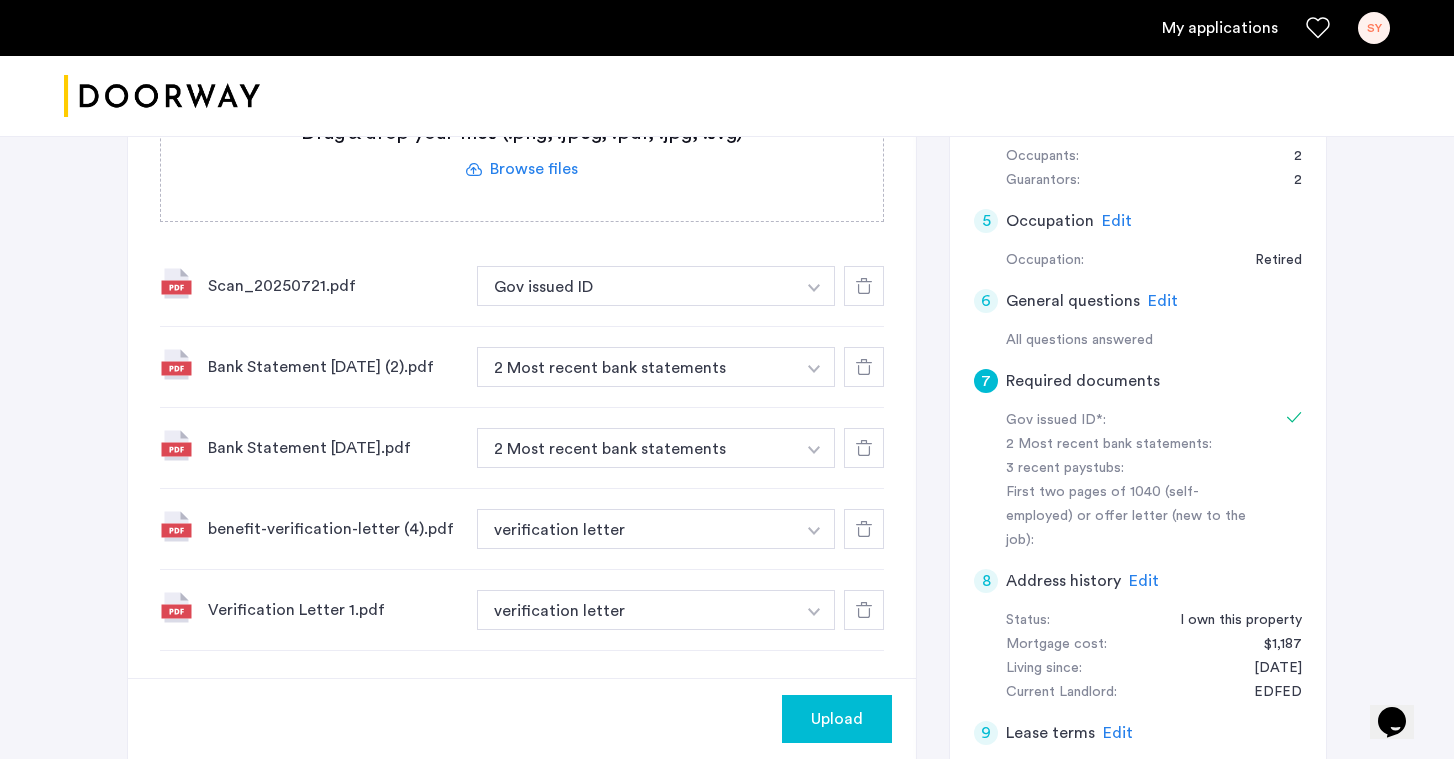 scroll, scrollTop: 304, scrollLeft: 0, axis: vertical 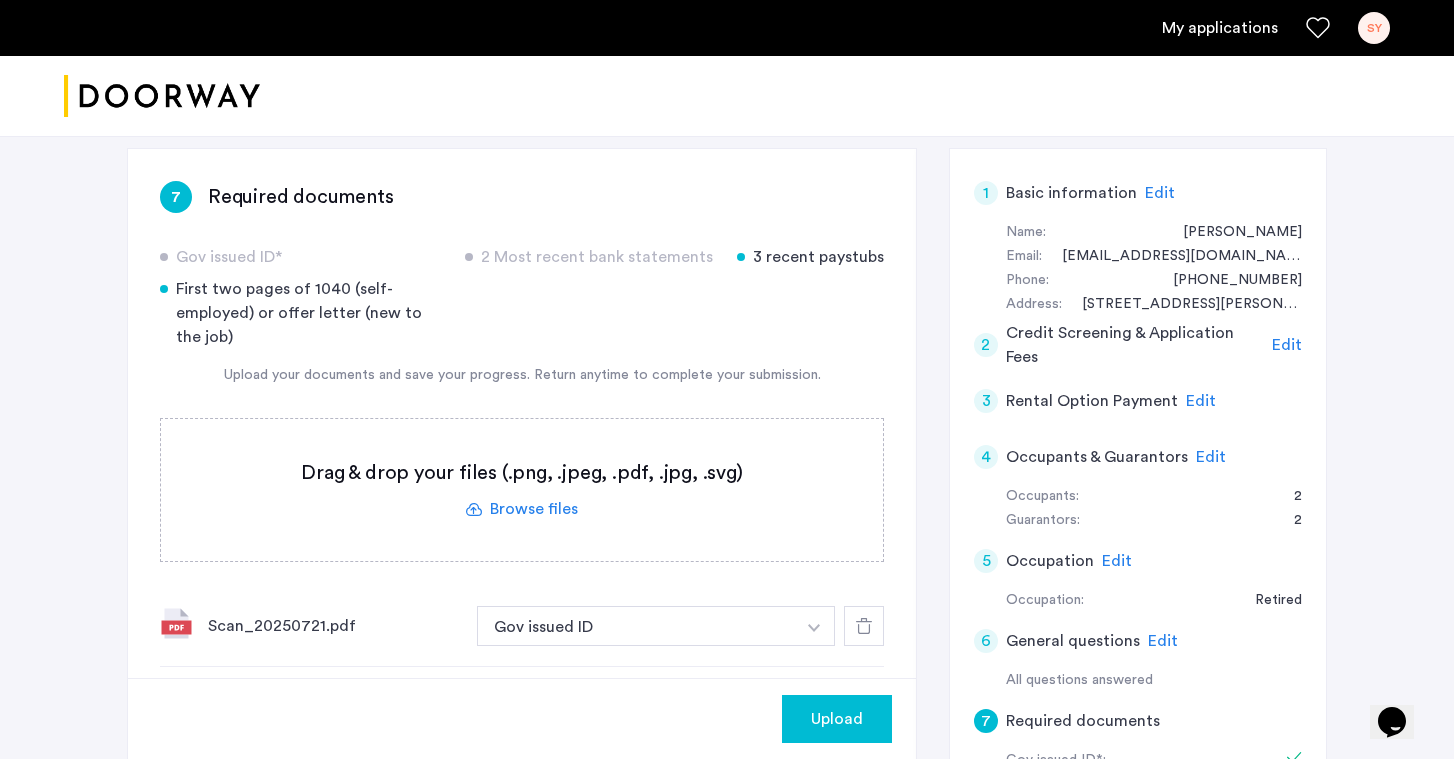 click 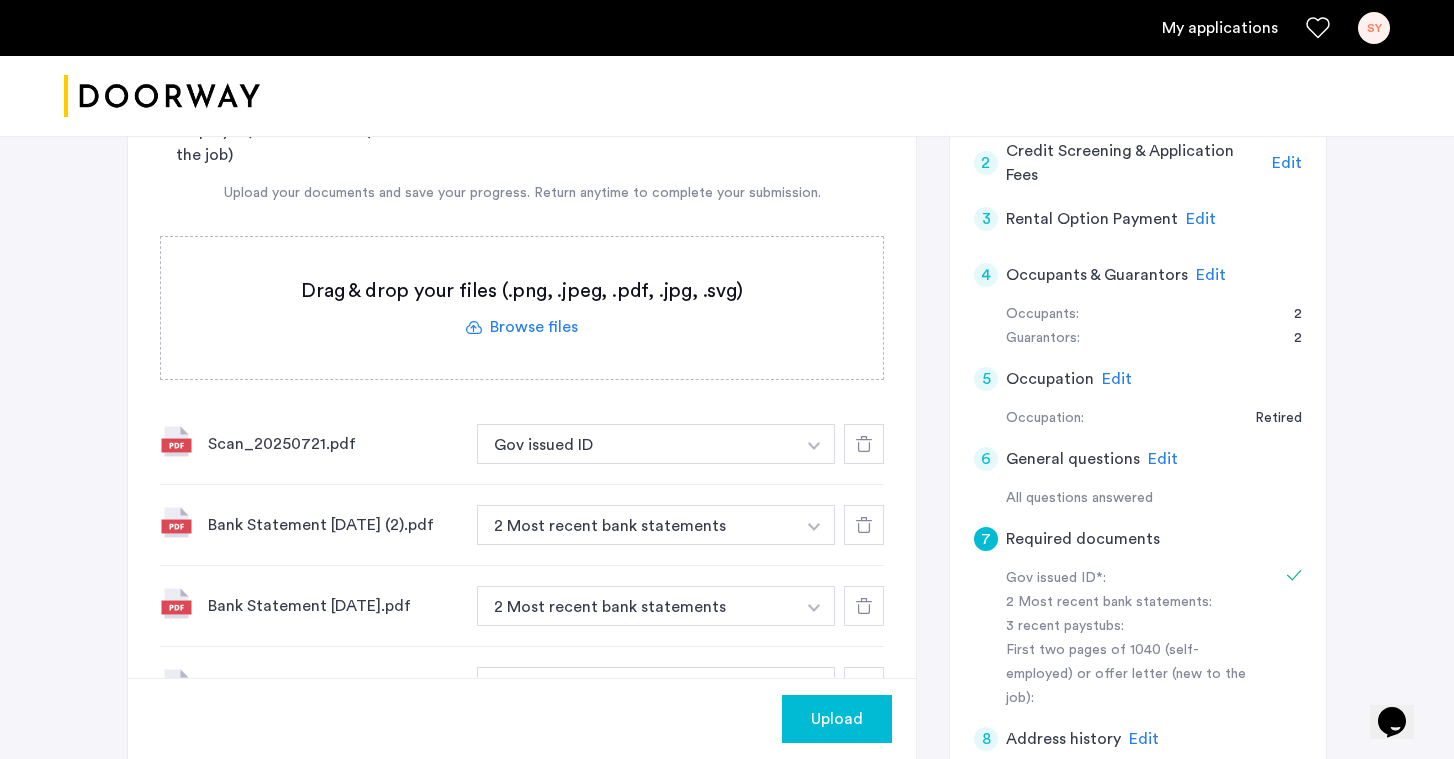 scroll, scrollTop: 788, scrollLeft: 0, axis: vertical 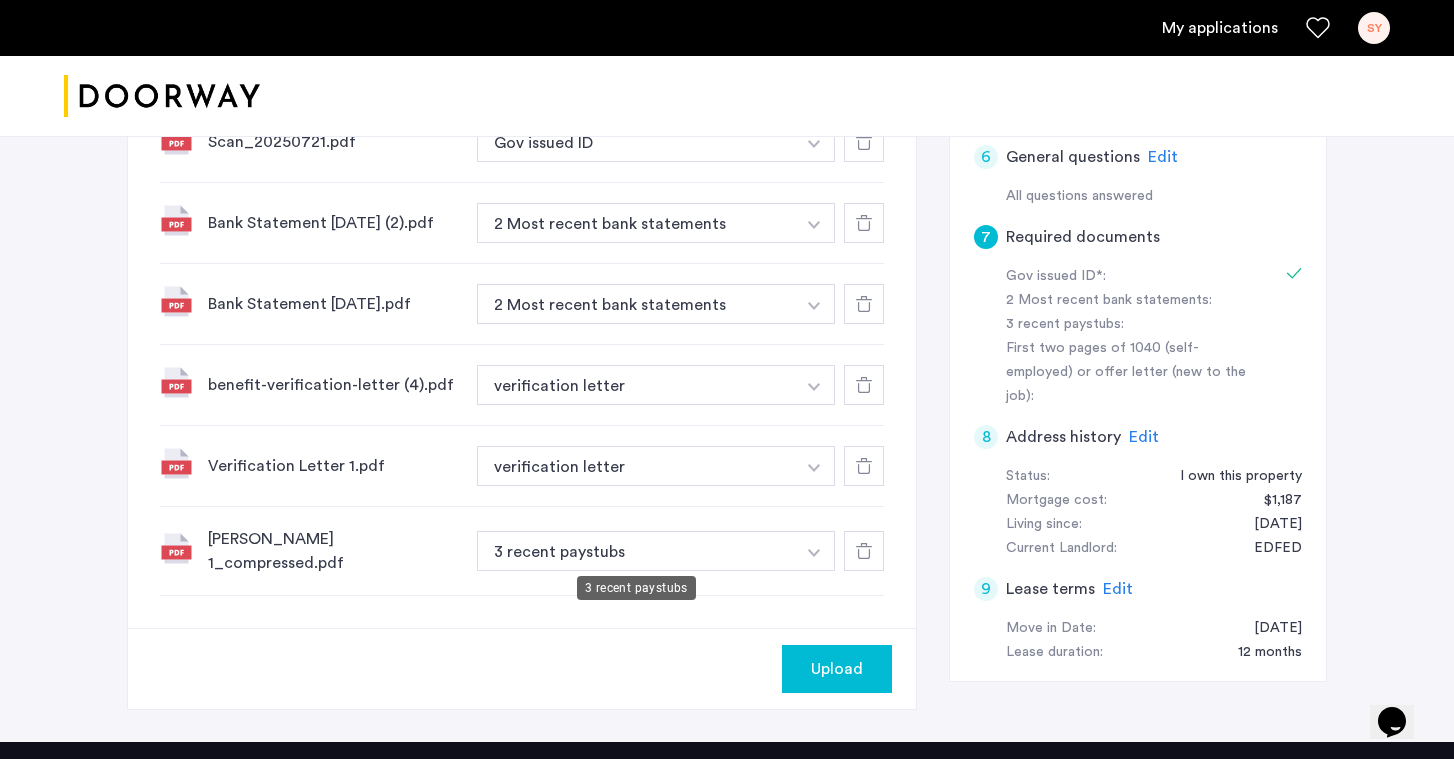 click on "3 recent paystubs" at bounding box center (636, 551) 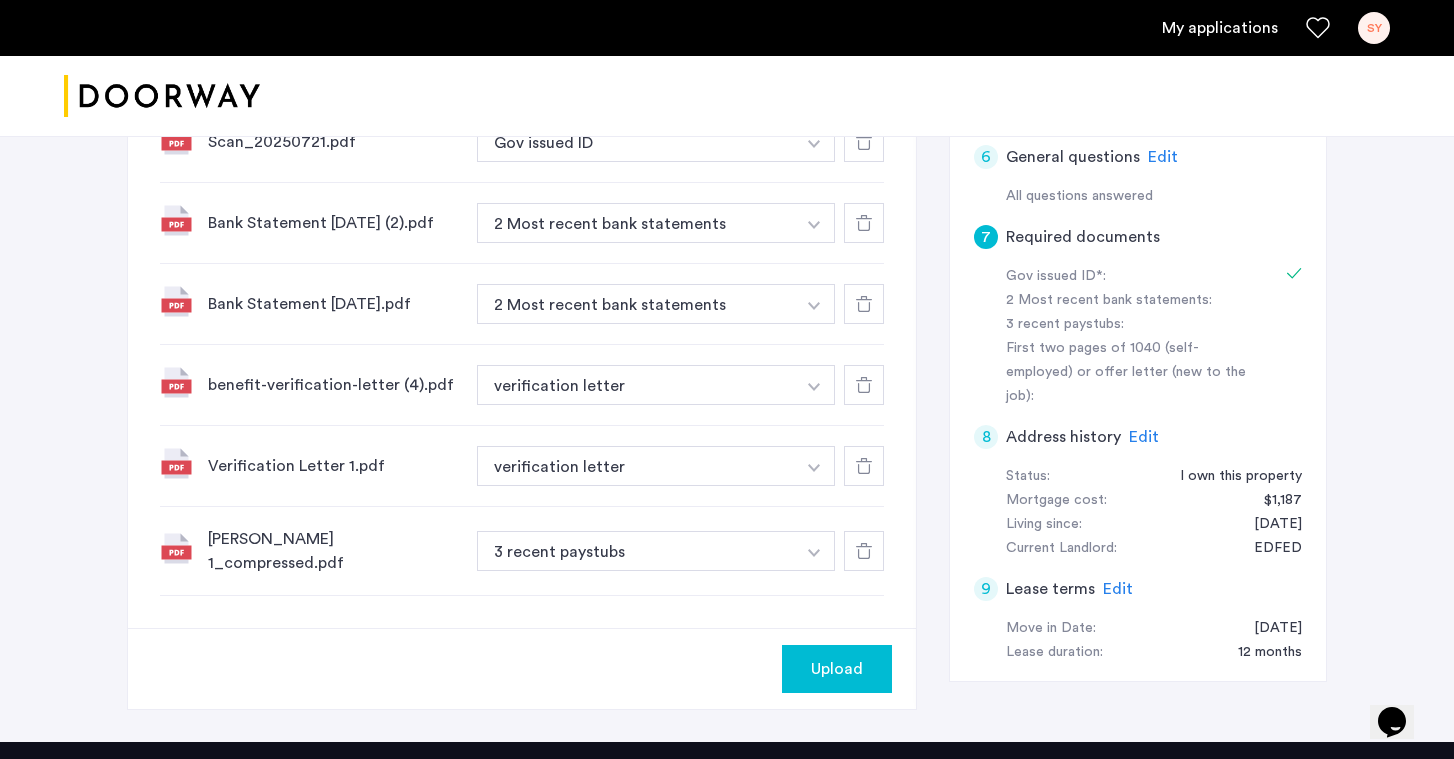 click at bounding box center [814, 144] 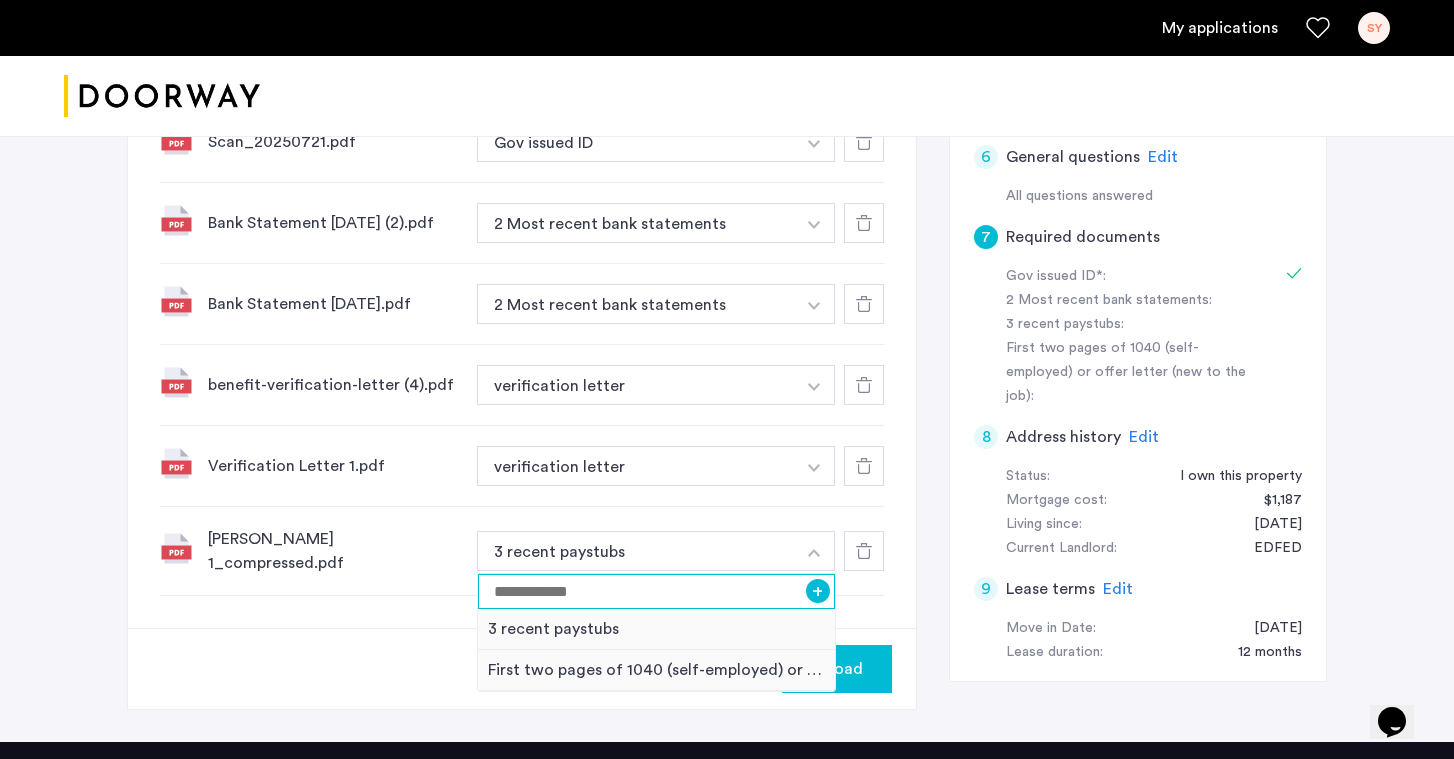 click at bounding box center [656, 591] 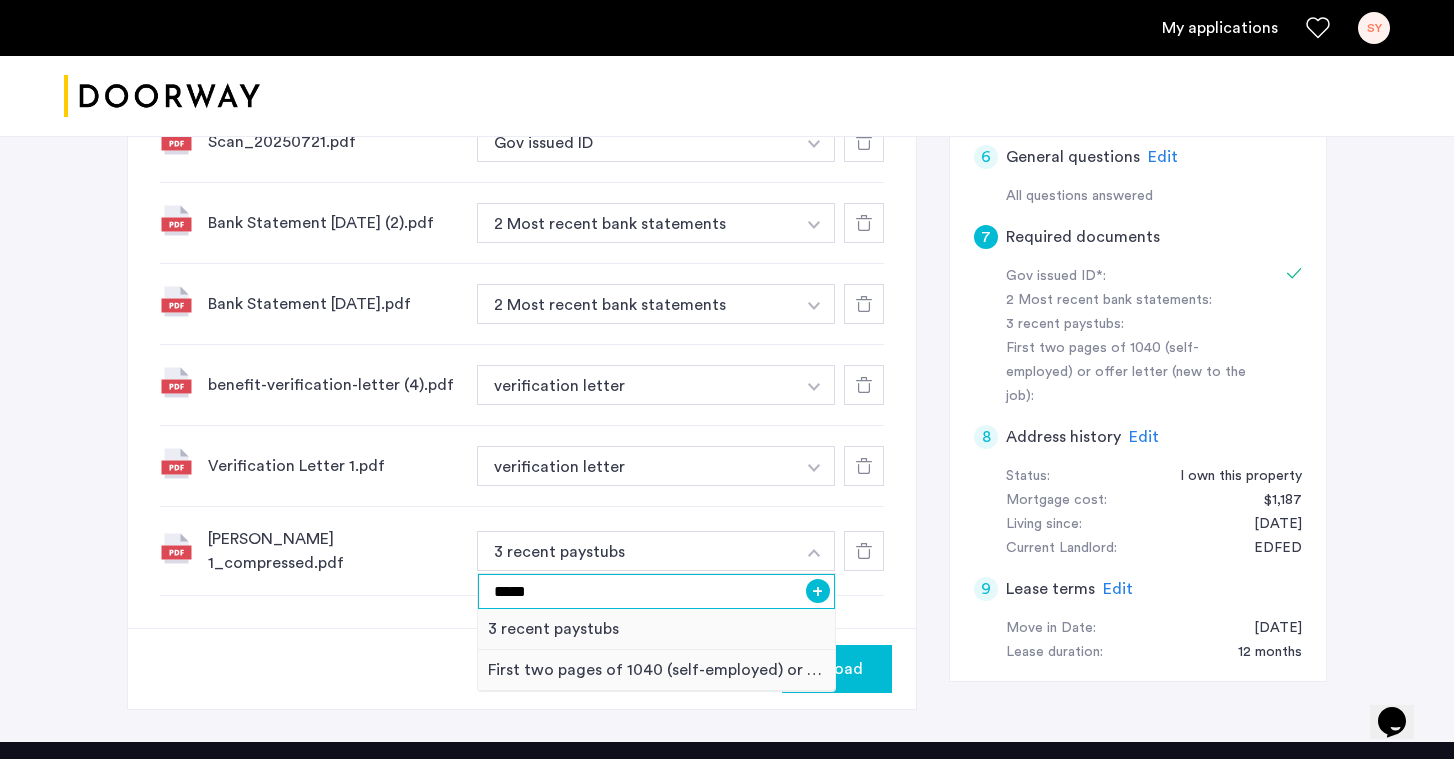 type on "*****" 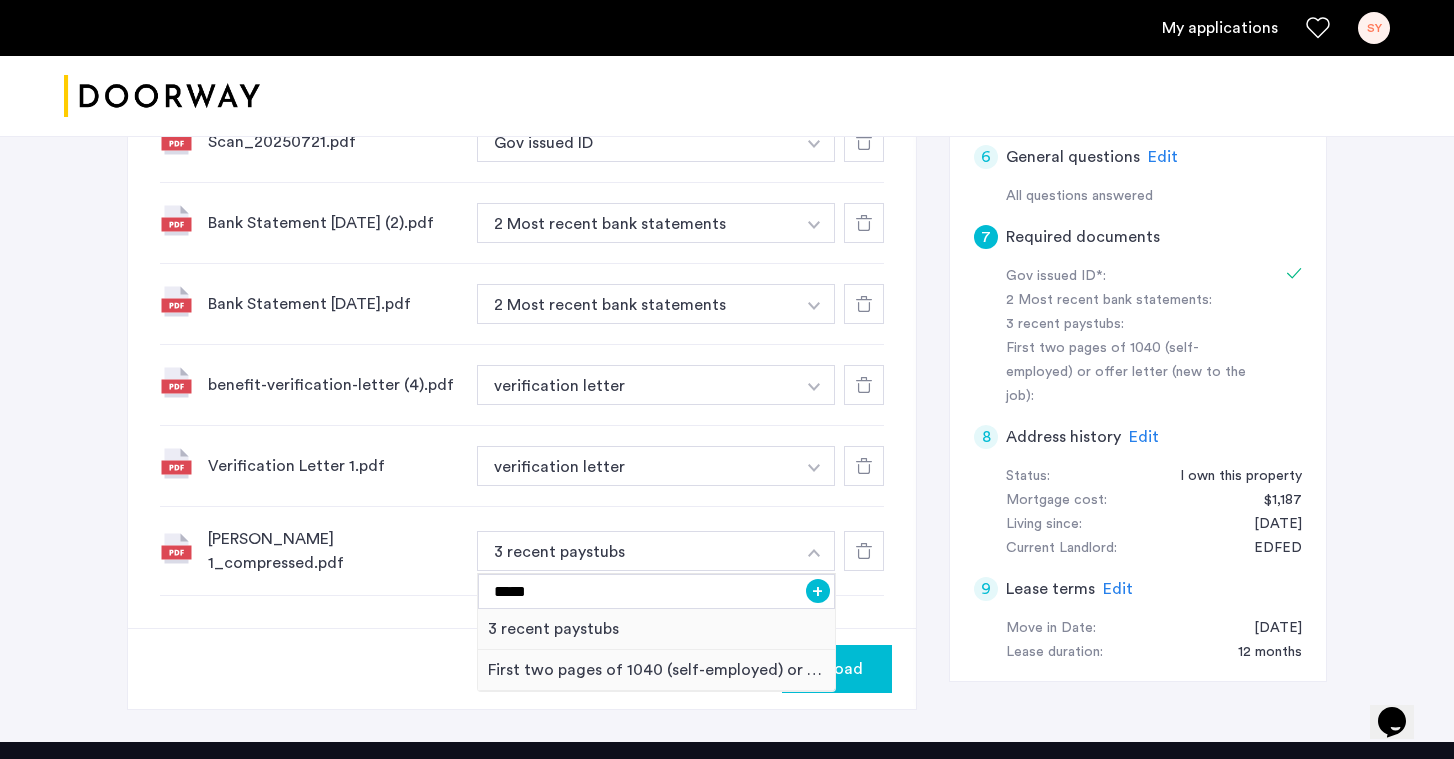 click on "+" at bounding box center (818, 591) 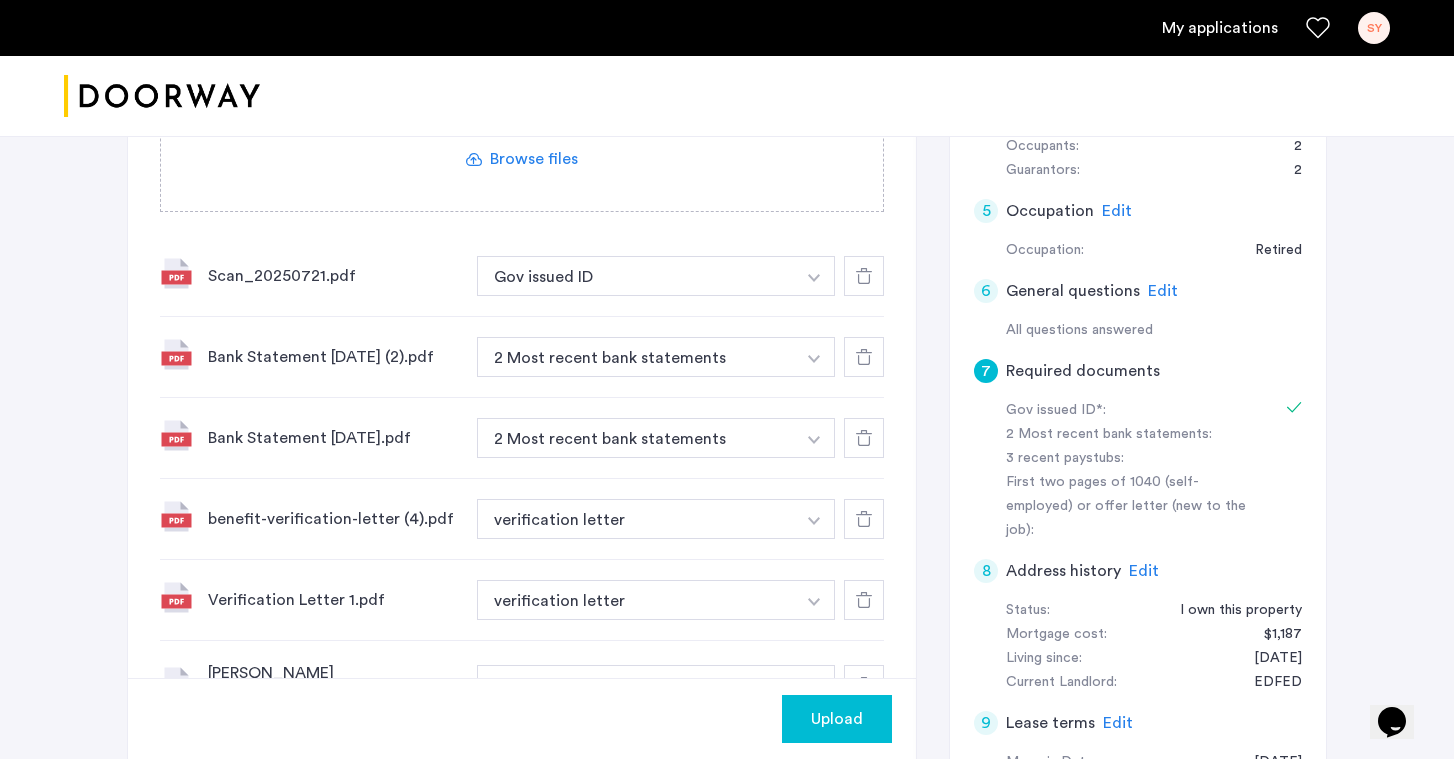 scroll, scrollTop: 234, scrollLeft: 0, axis: vertical 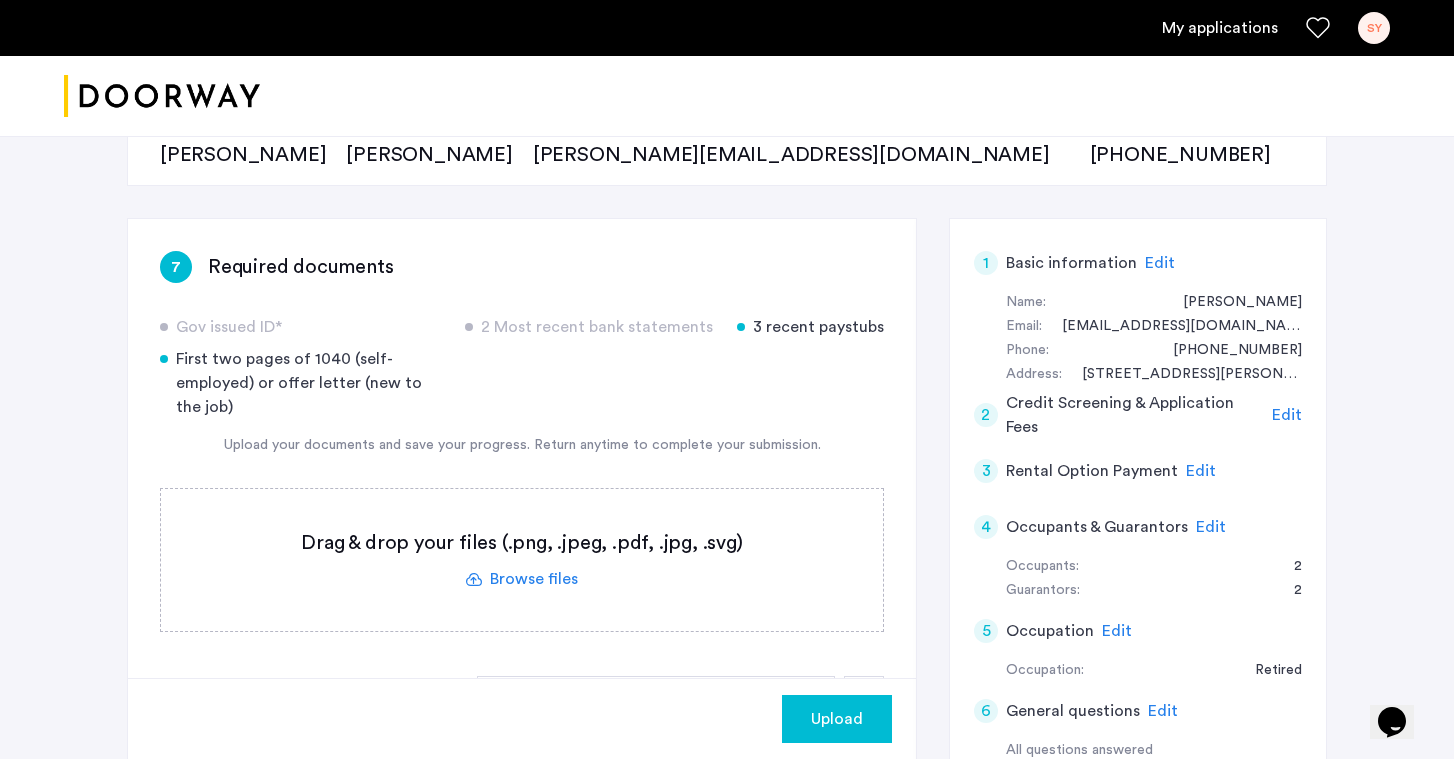 click 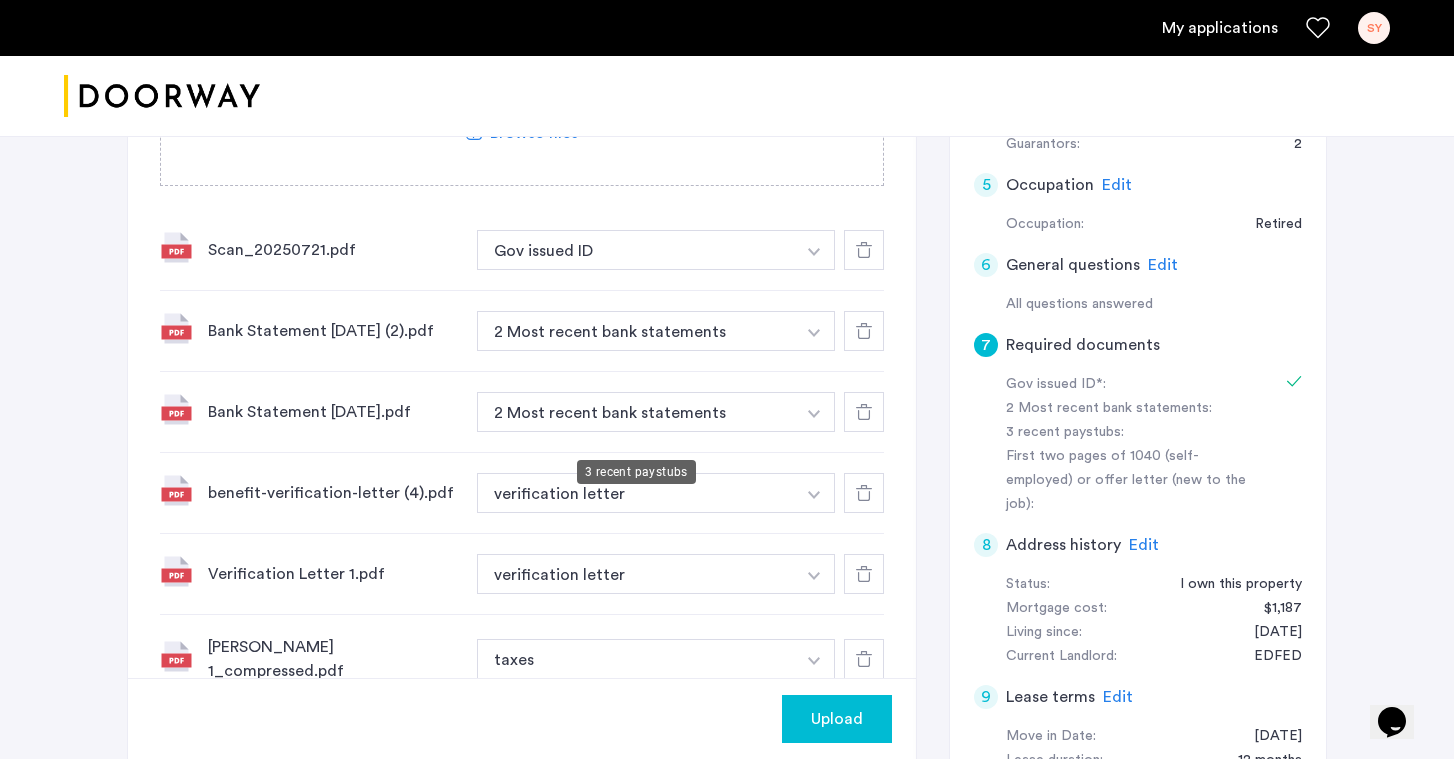 scroll, scrollTop: 985, scrollLeft: 0, axis: vertical 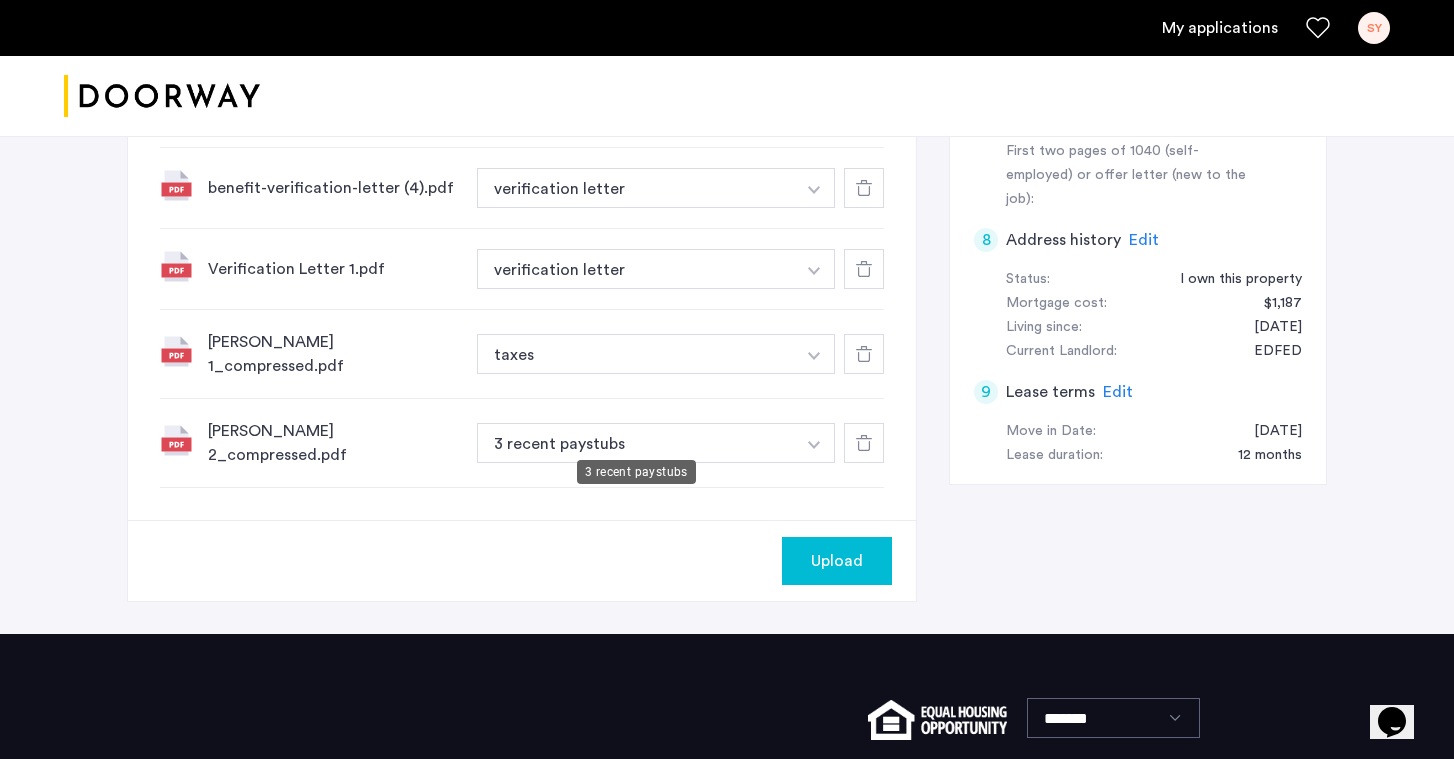 click on "3 recent paystubs" at bounding box center [636, 443] 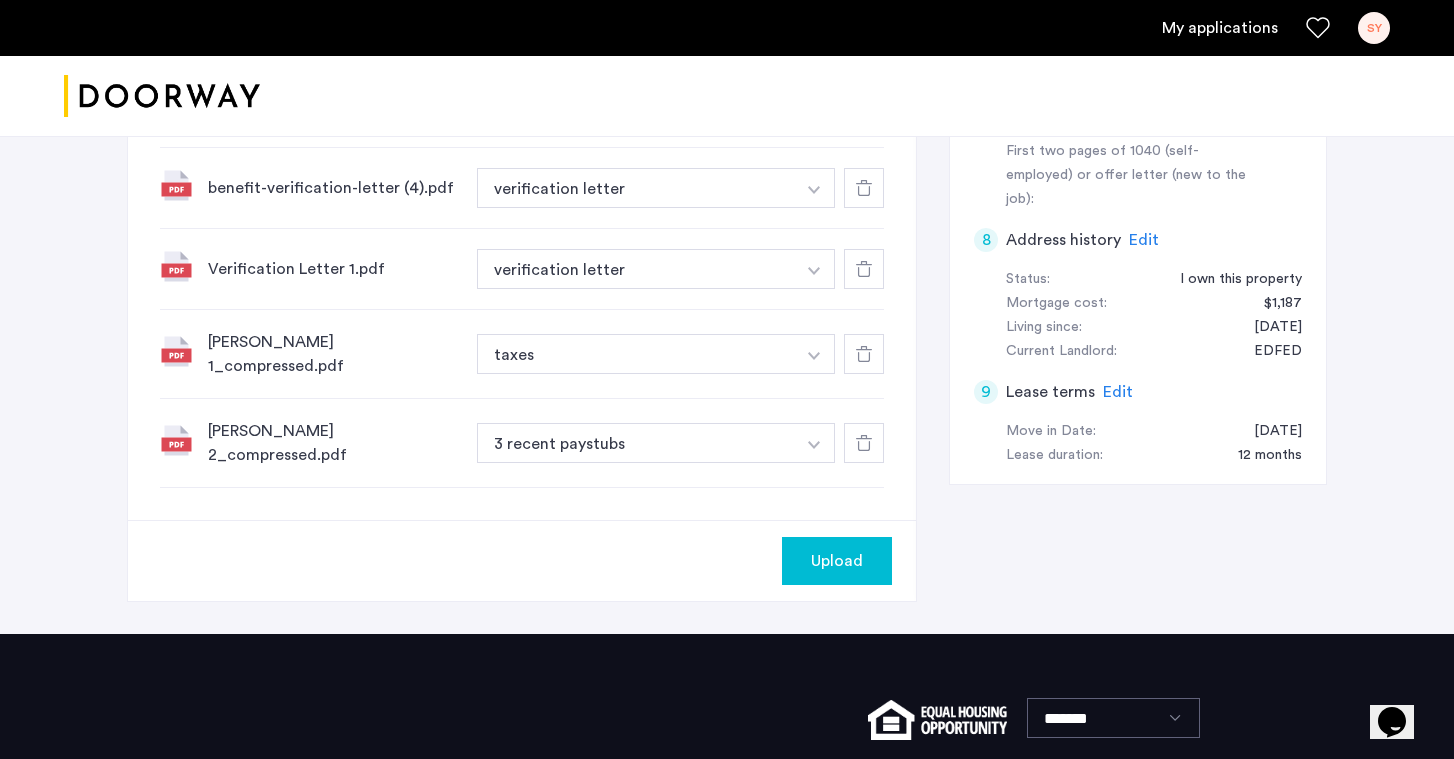 click on "3 recent paystubs" at bounding box center (636, 443) 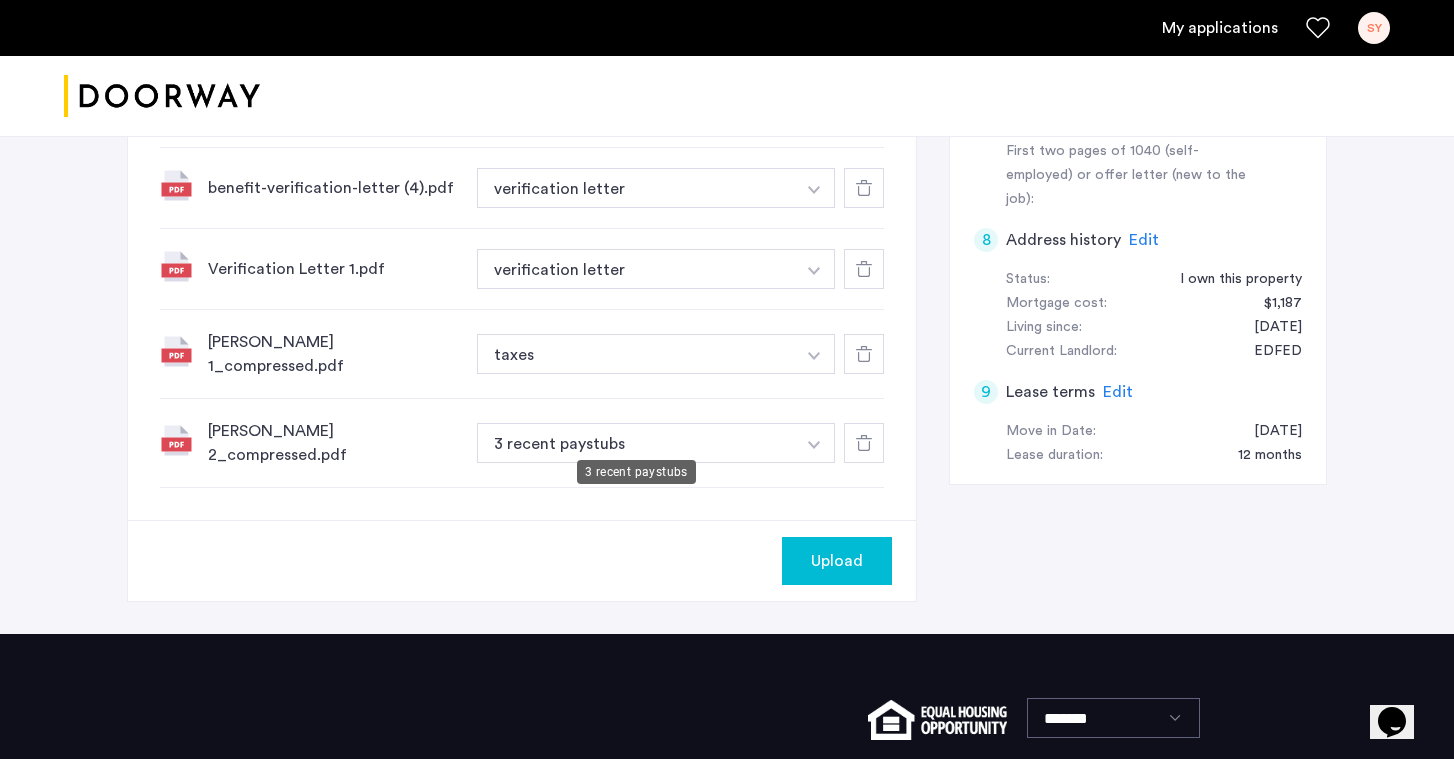 click on "3 recent paystubs" at bounding box center (636, 443) 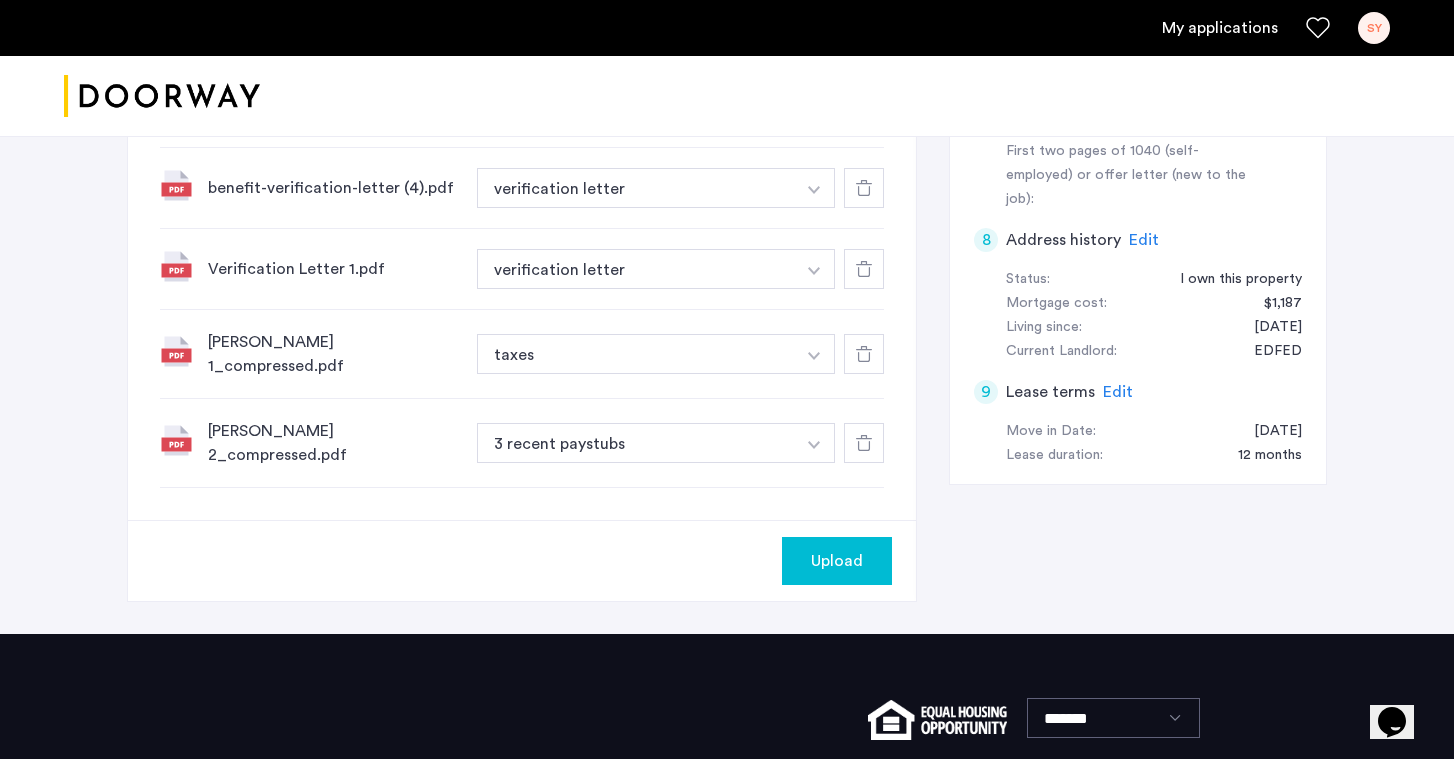 click at bounding box center [814, -55] 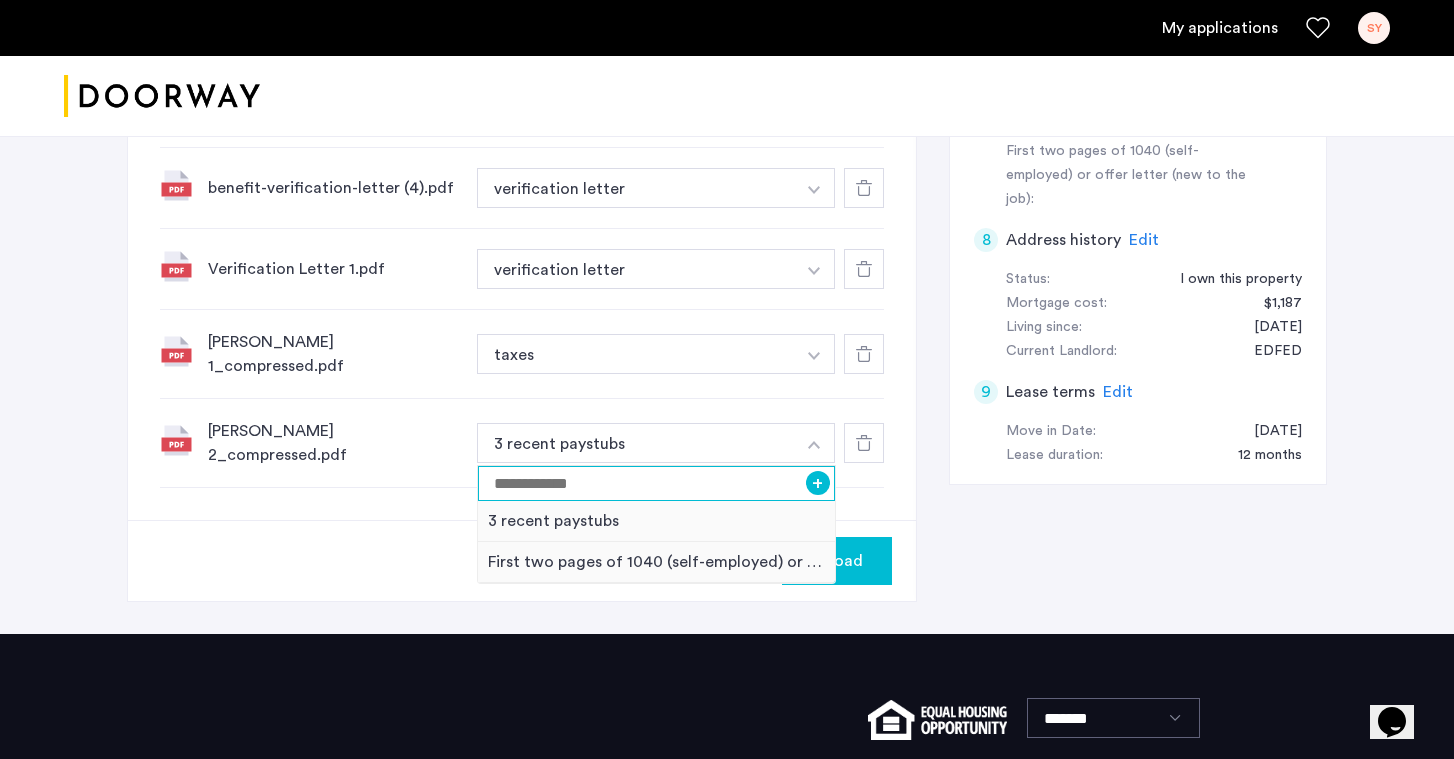 click at bounding box center [656, 483] 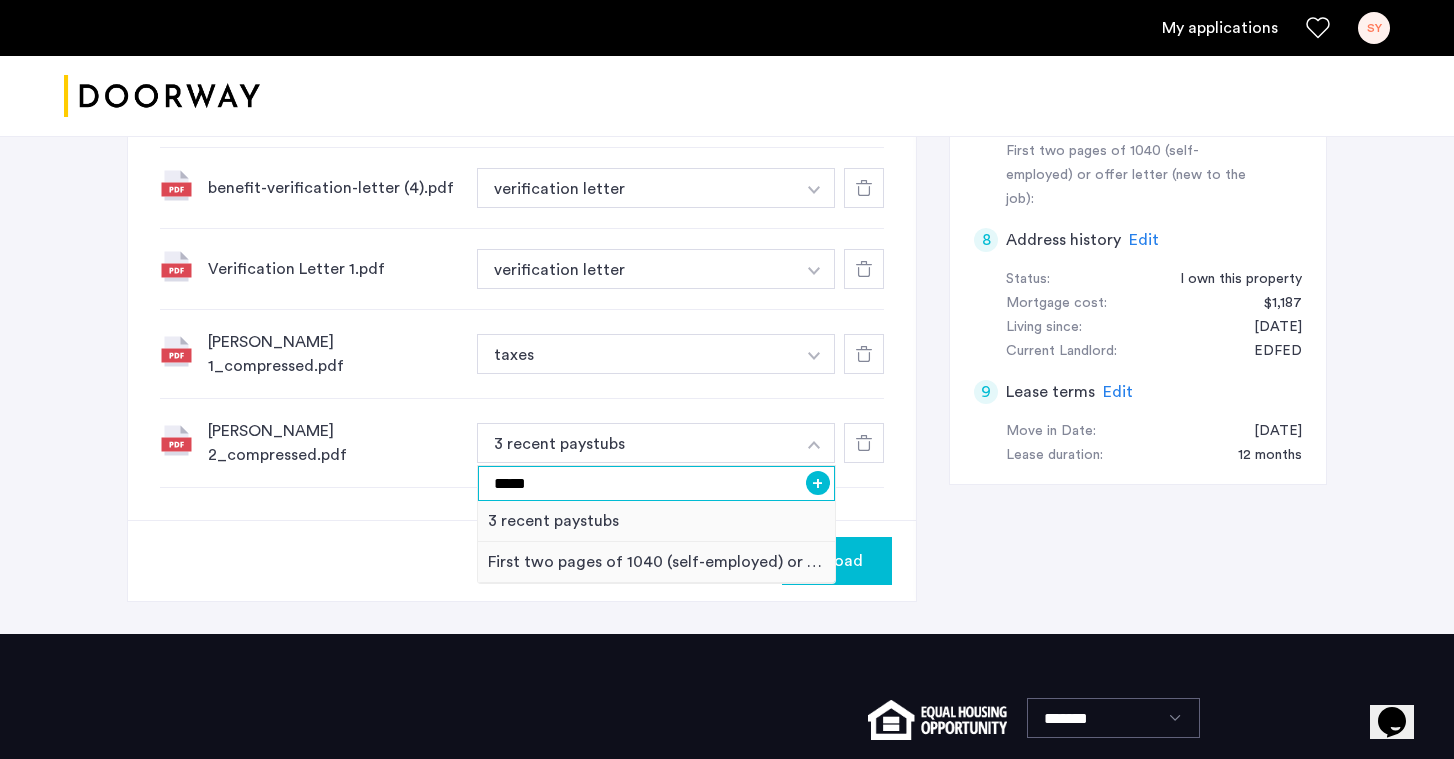 type on "*****" 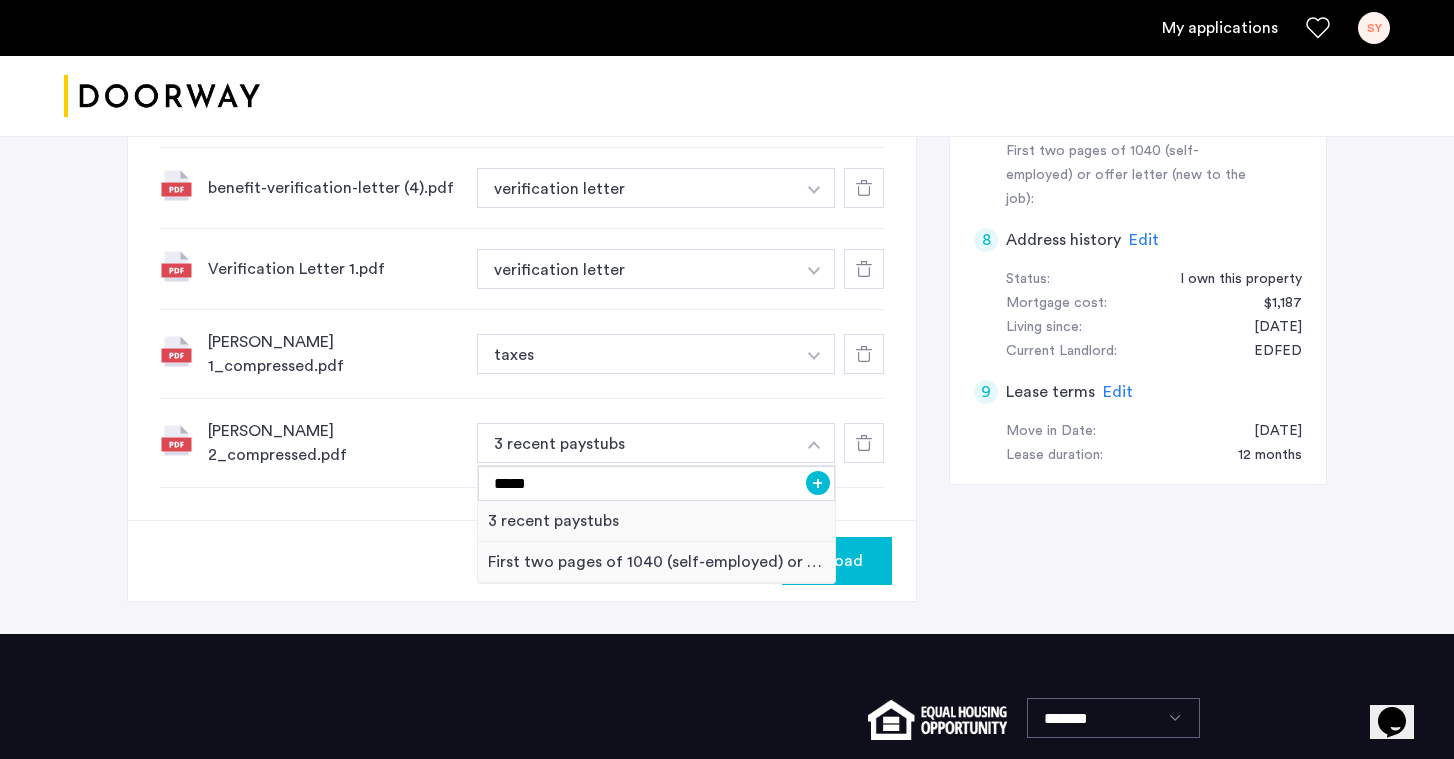 click on "+" at bounding box center (818, 483) 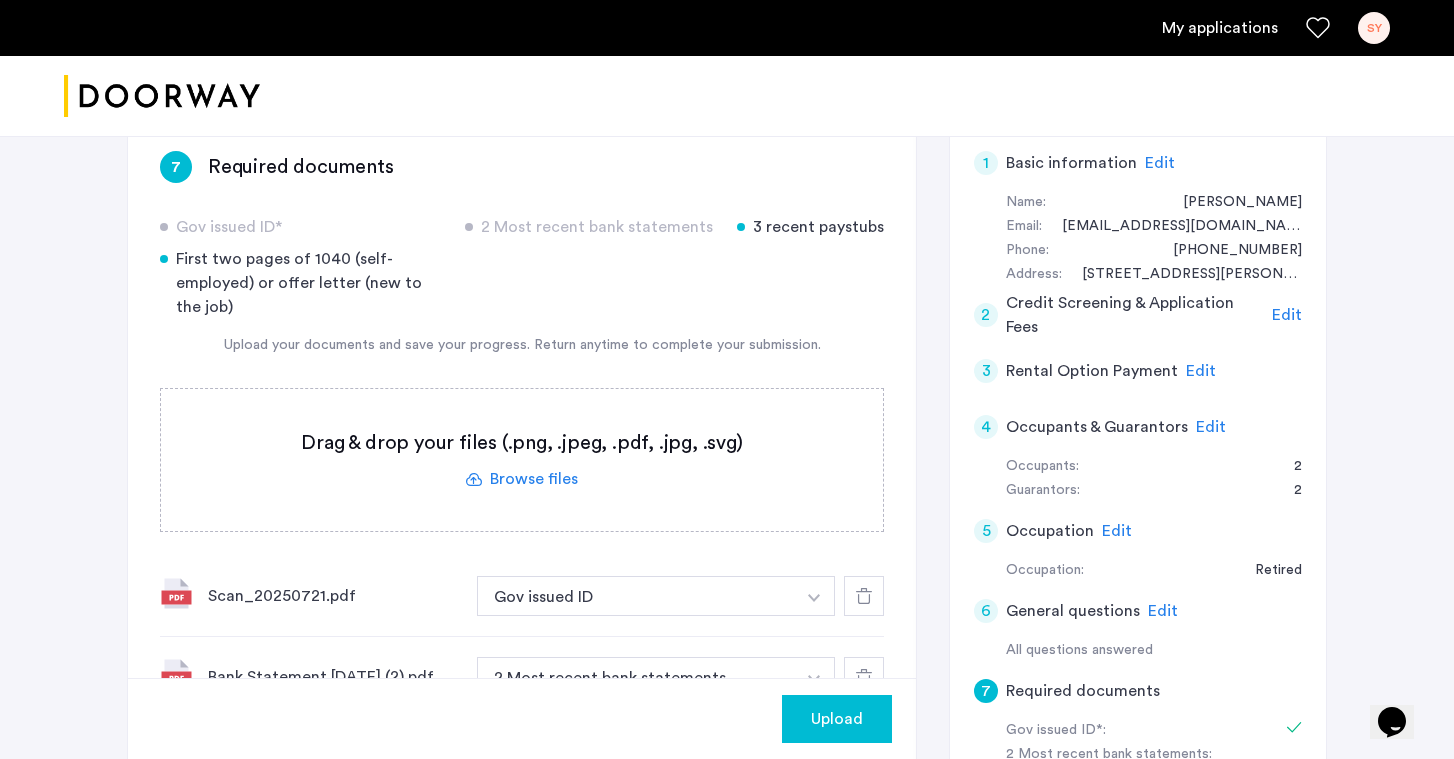 scroll, scrollTop: 361, scrollLeft: 0, axis: vertical 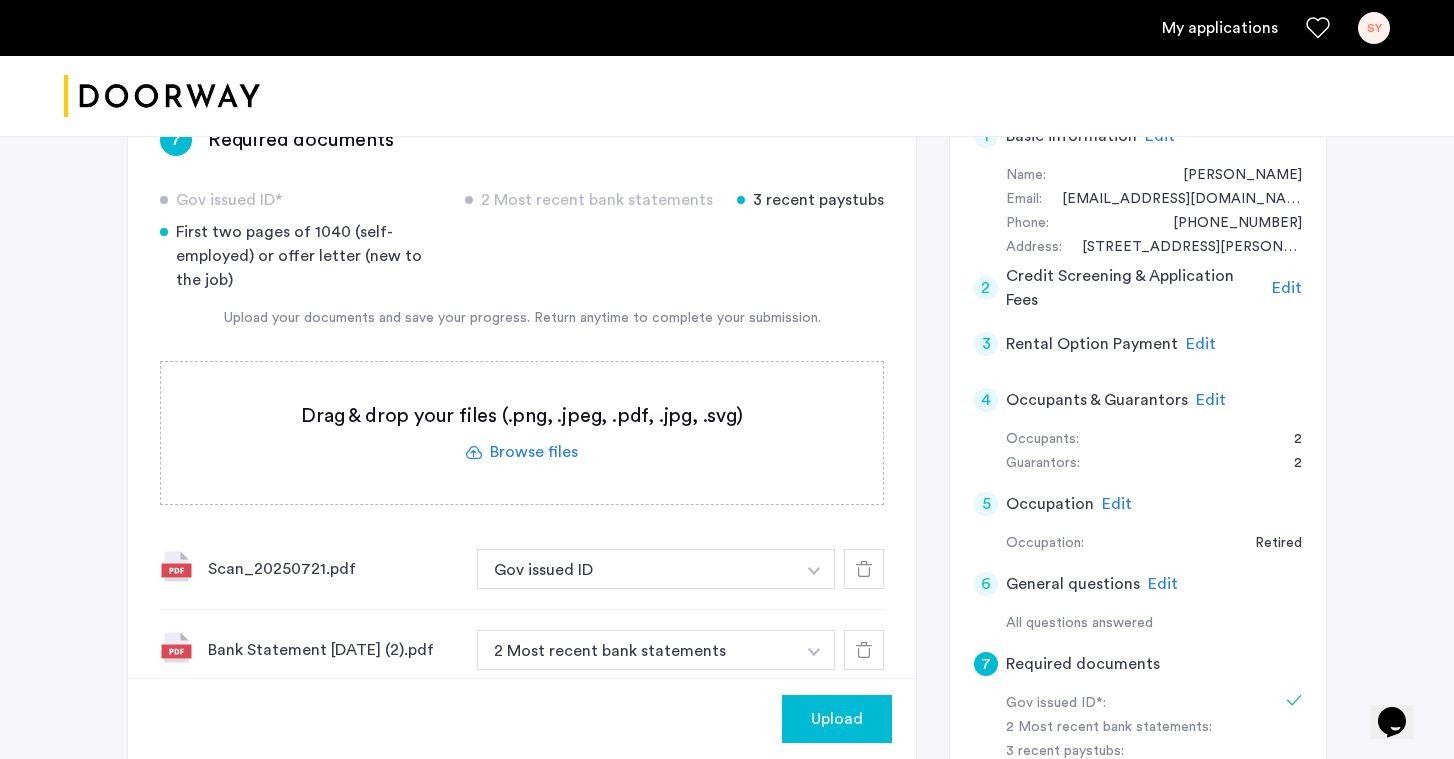 click 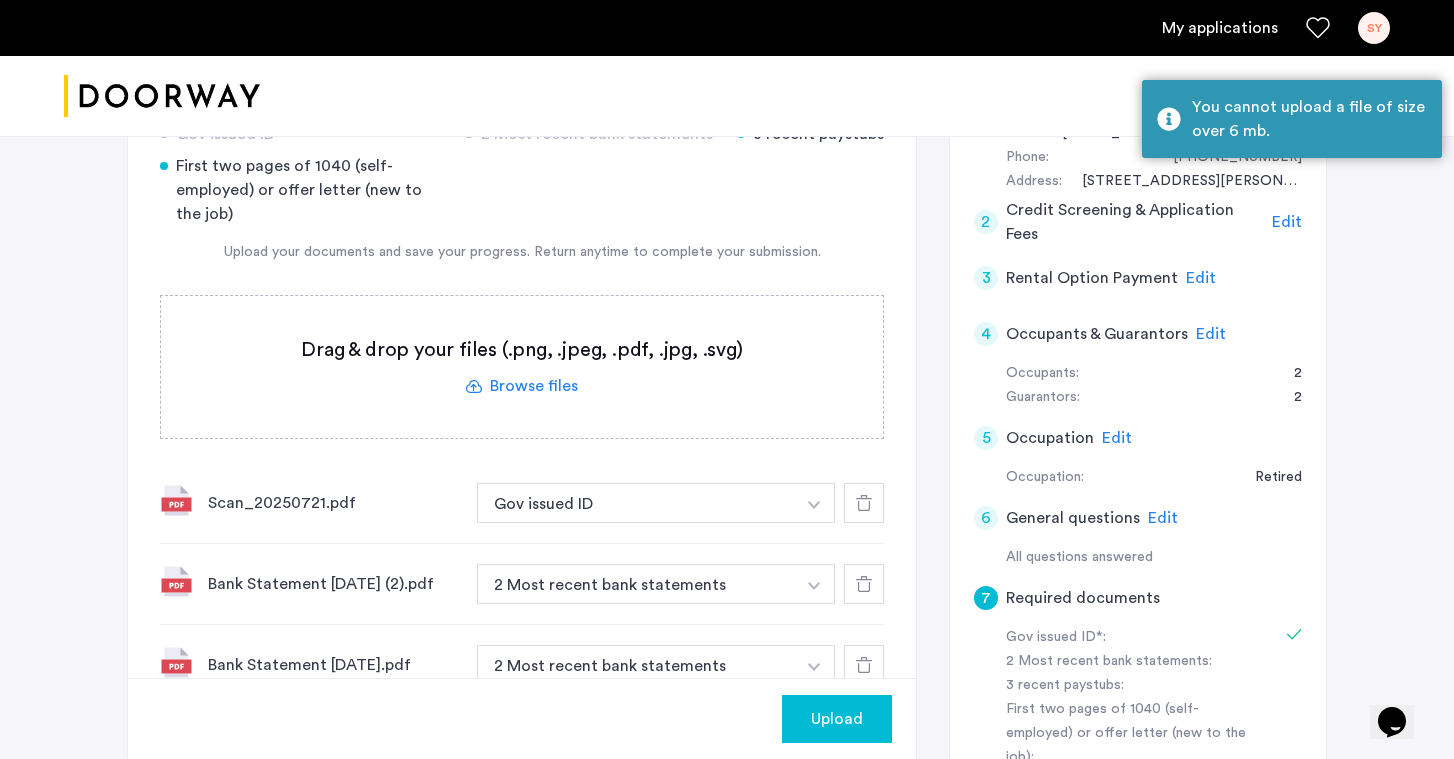 scroll, scrollTop: 429, scrollLeft: 0, axis: vertical 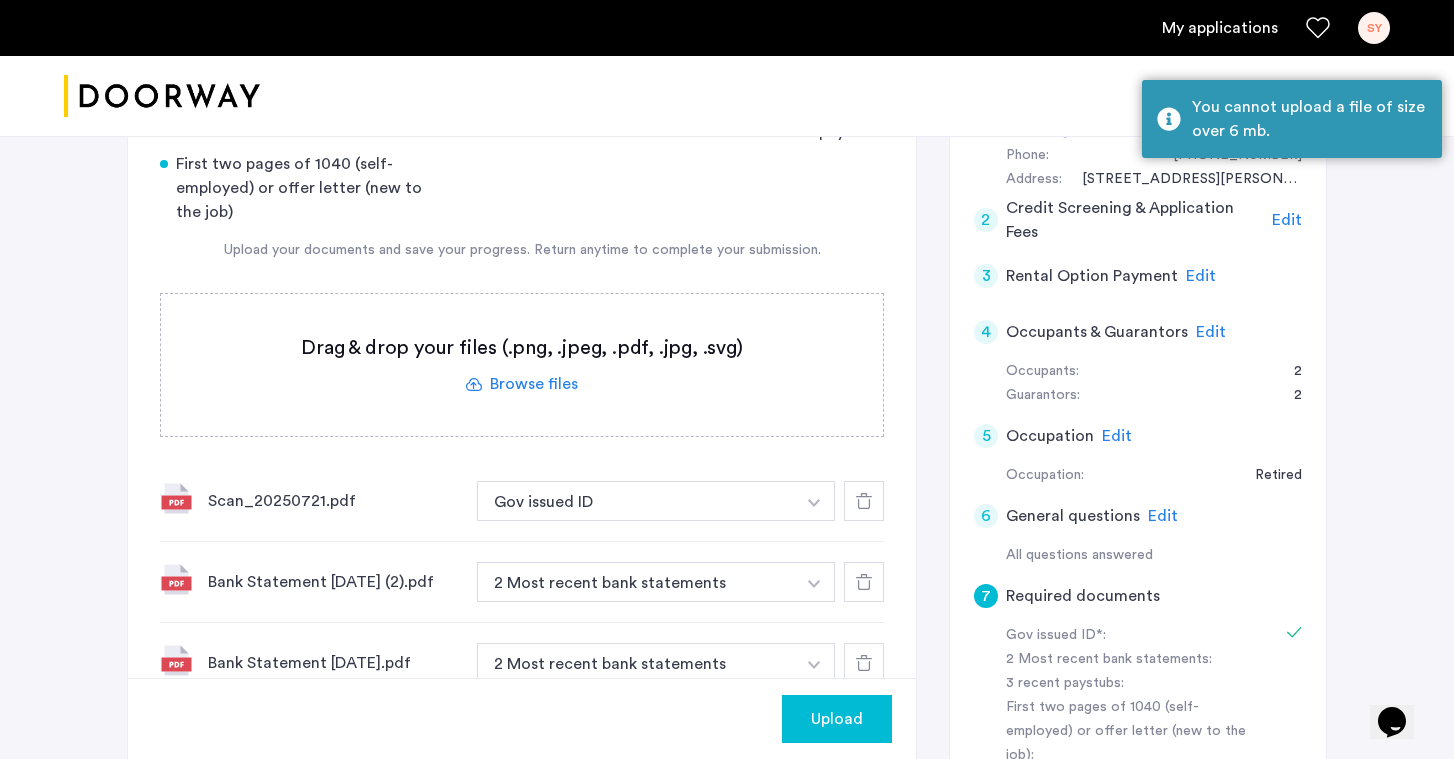 click on "Scan_20250721.pdf" 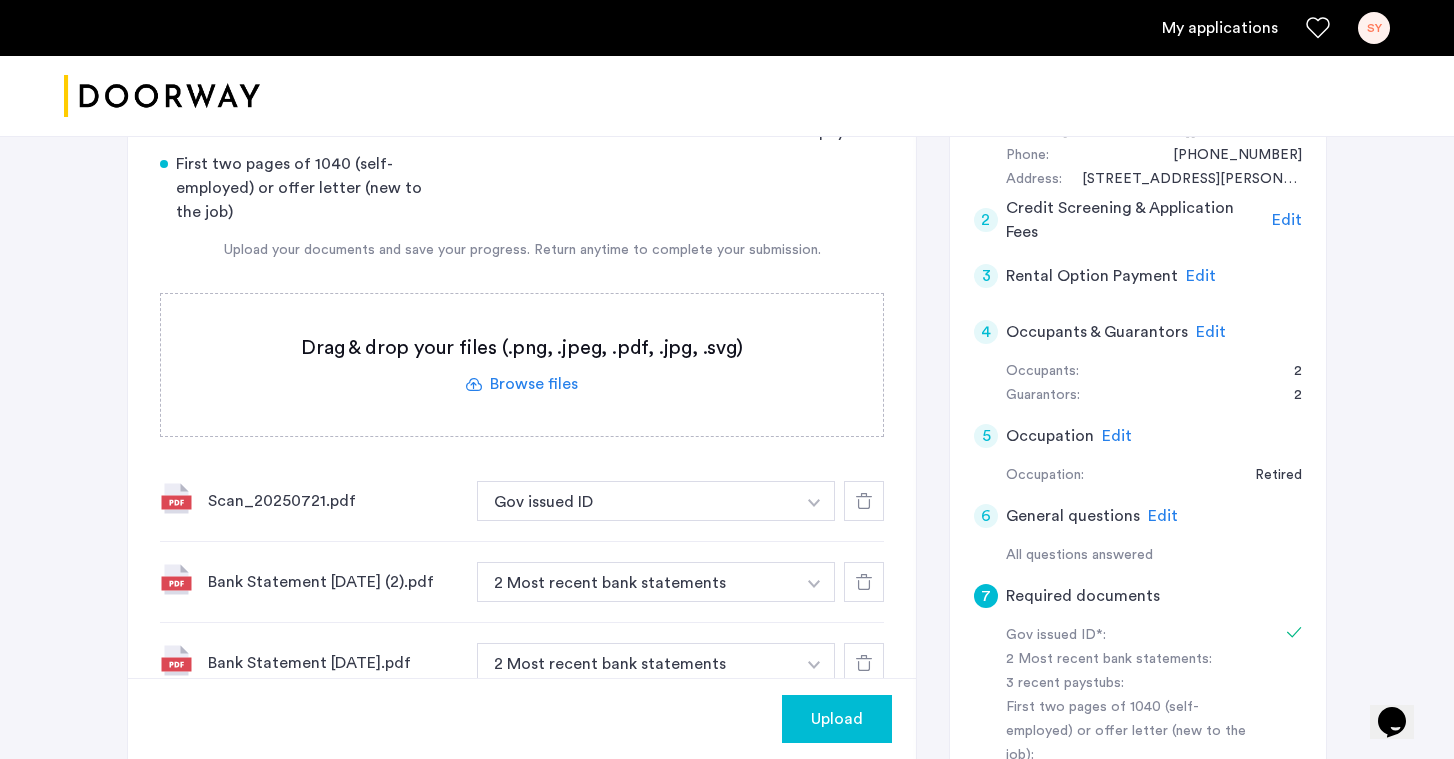 click 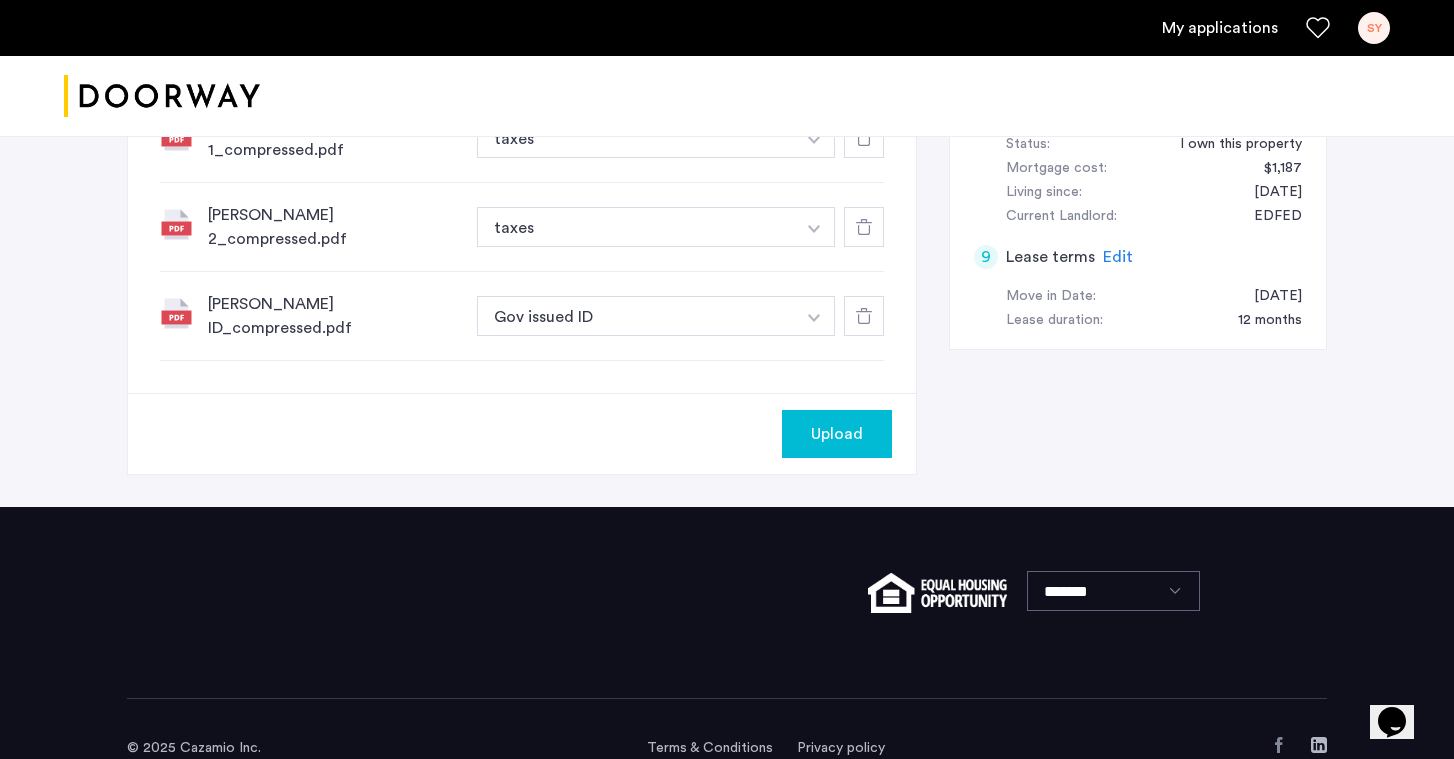 scroll, scrollTop: 1135, scrollLeft: 0, axis: vertical 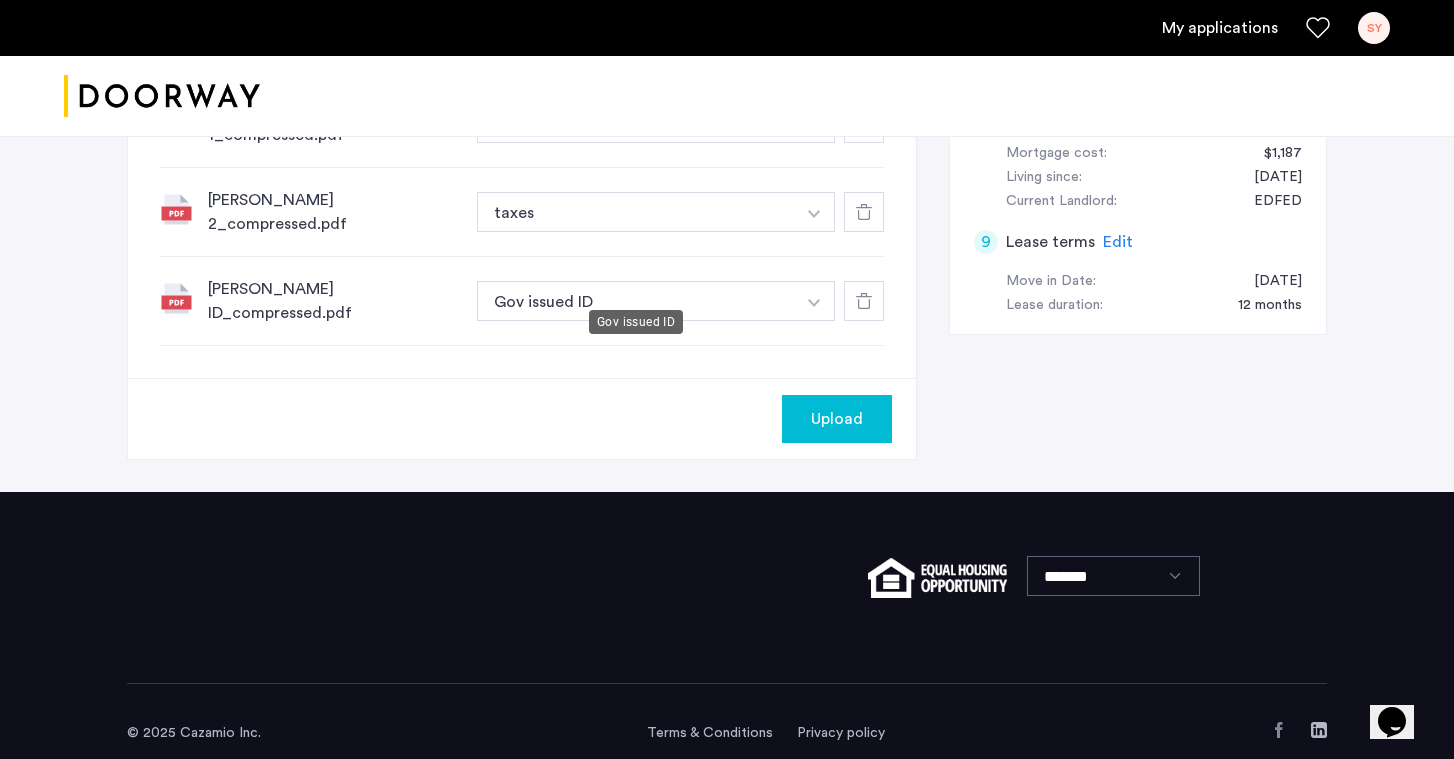 click on "Gov issued ID" at bounding box center [636, 301] 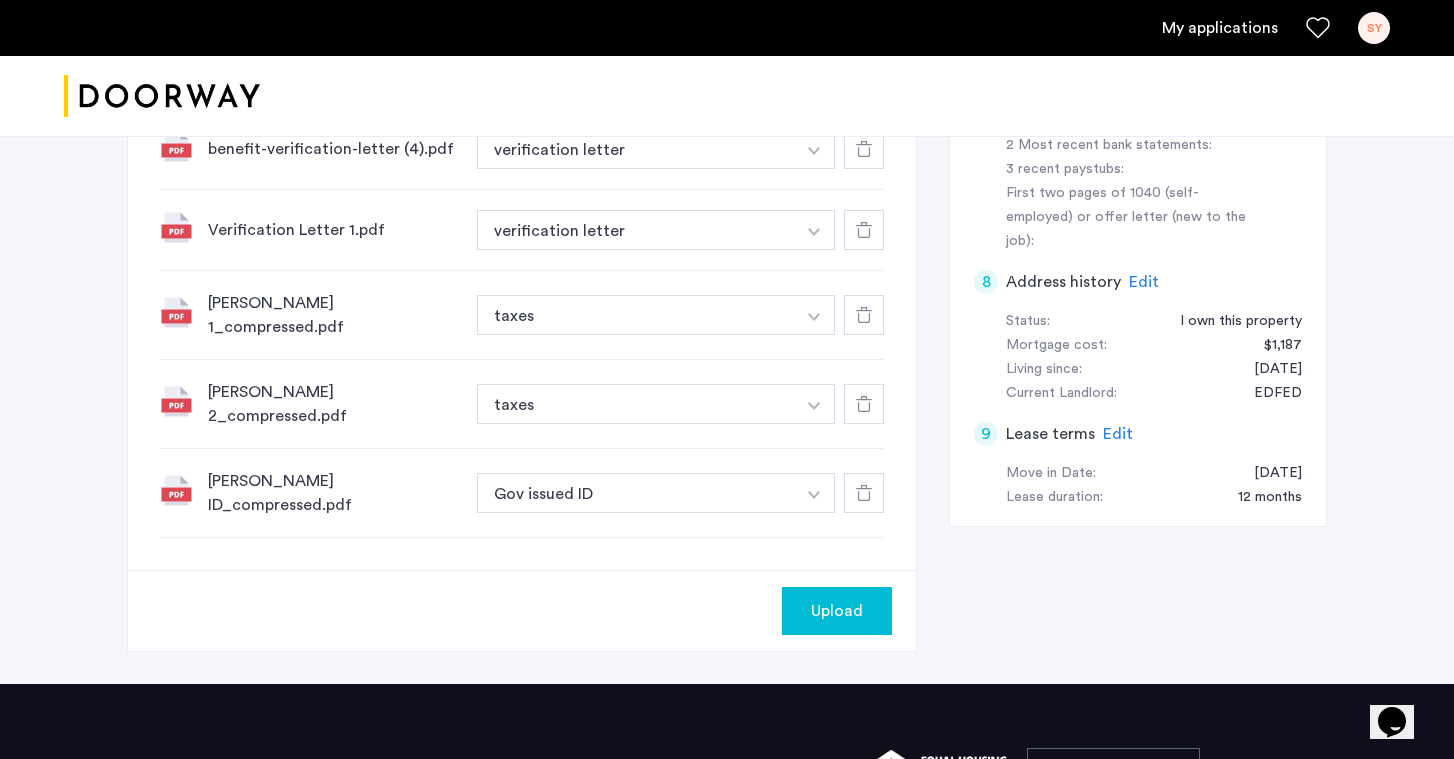 scroll, scrollTop: 1067, scrollLeft: 0, axis: vertical 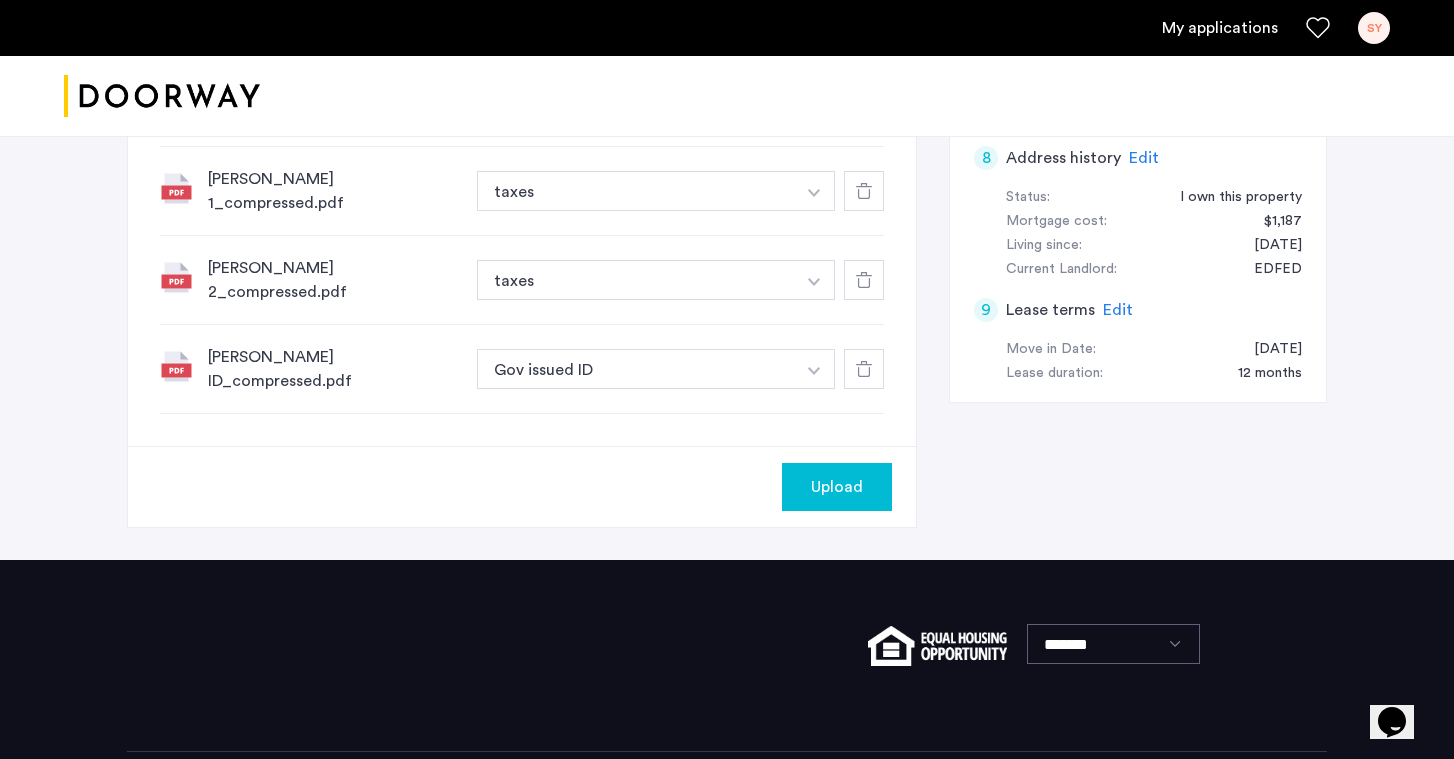 click on "Upload" 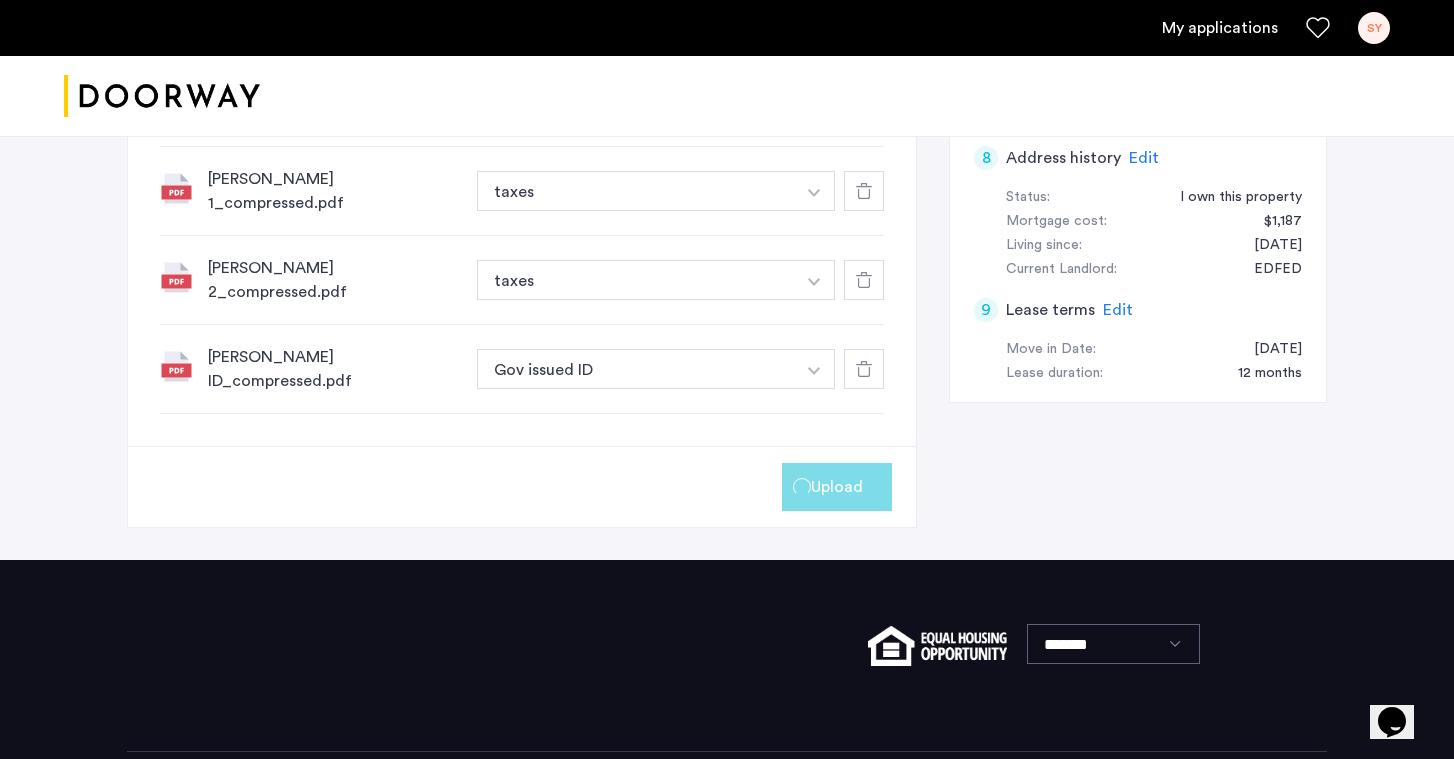 scroll, scrollTop: 1135, scrollLeft: 0, axis: vertical 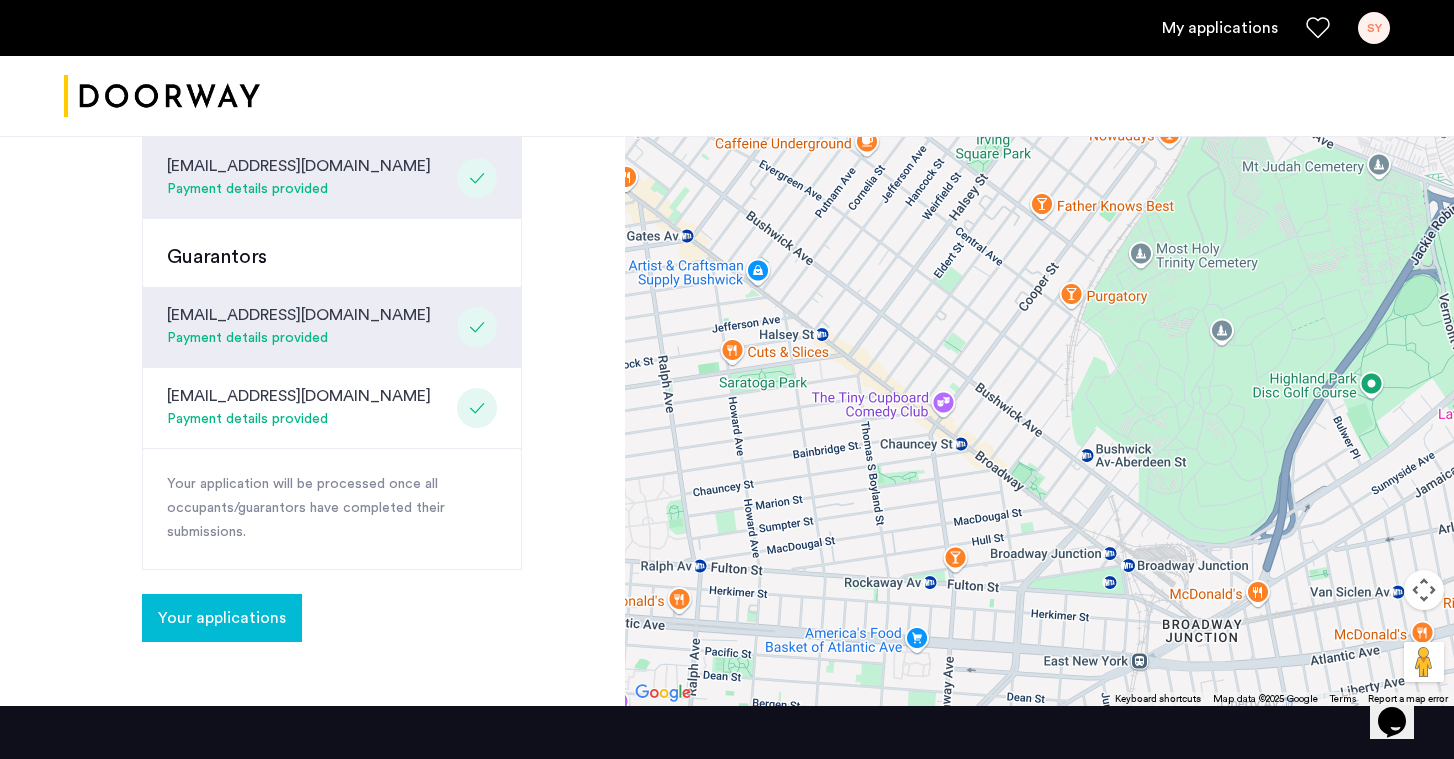 click on "My applications SY" at bounding box center (727, 28) 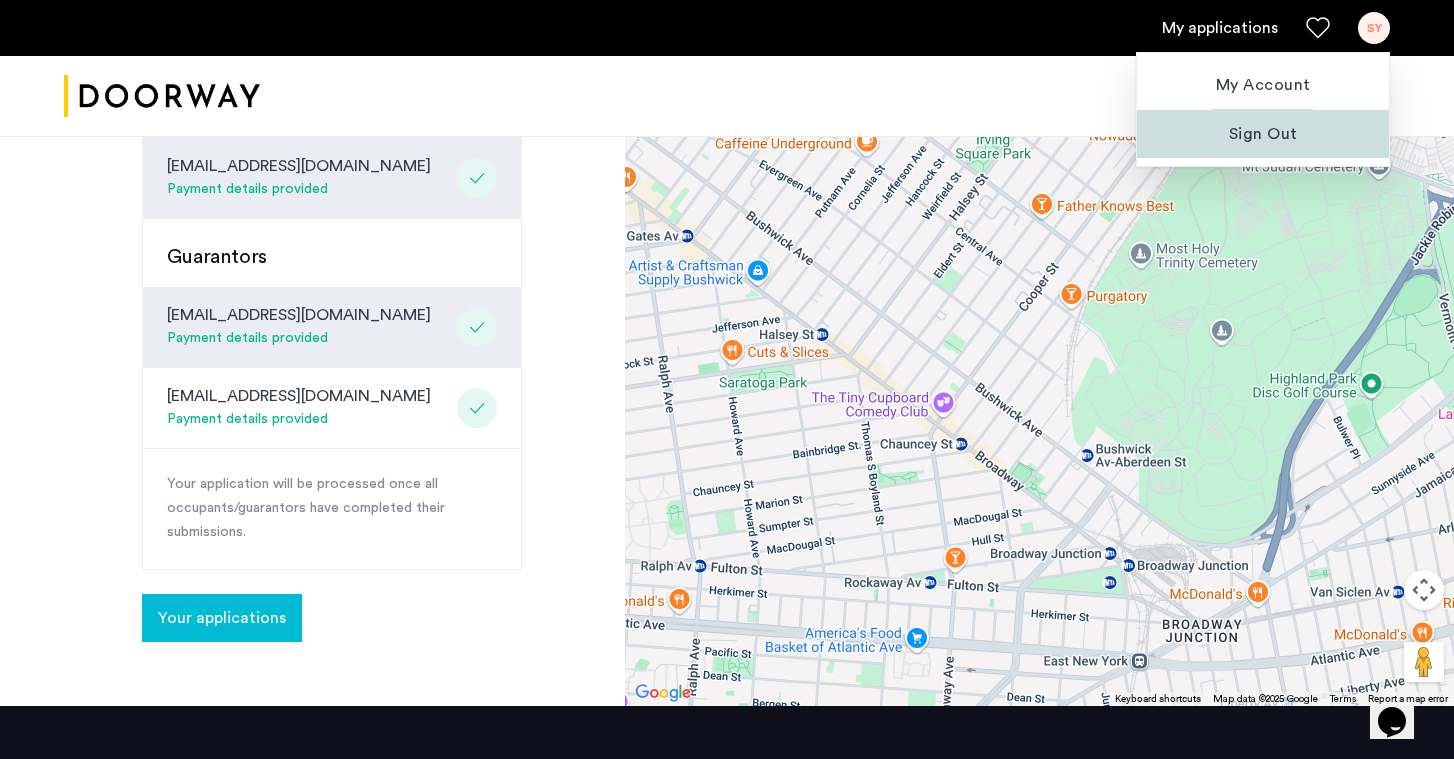 click on "Sign Out" at bounding box center [1263, 134] 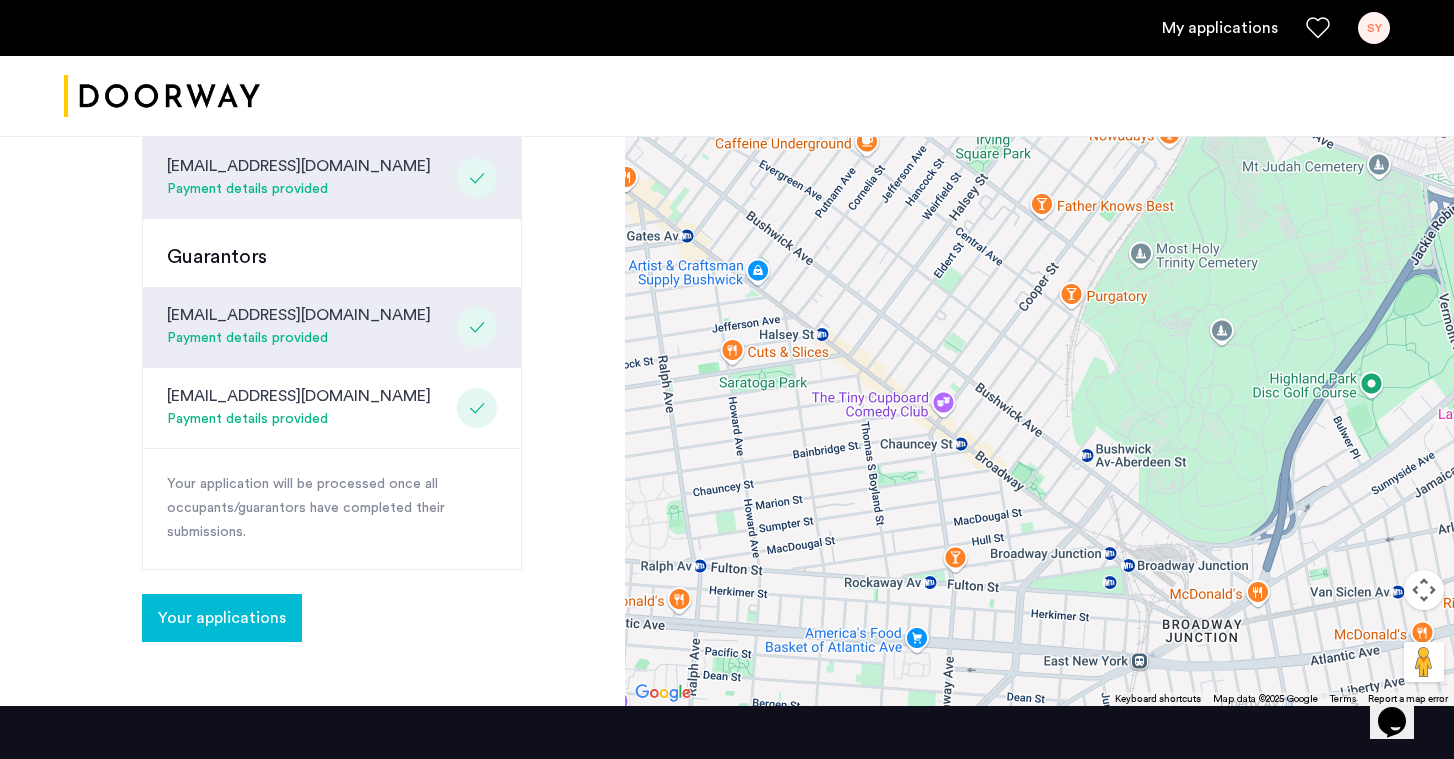 scroll, scrollTop: 0, scrollLeft: 0, axis: both 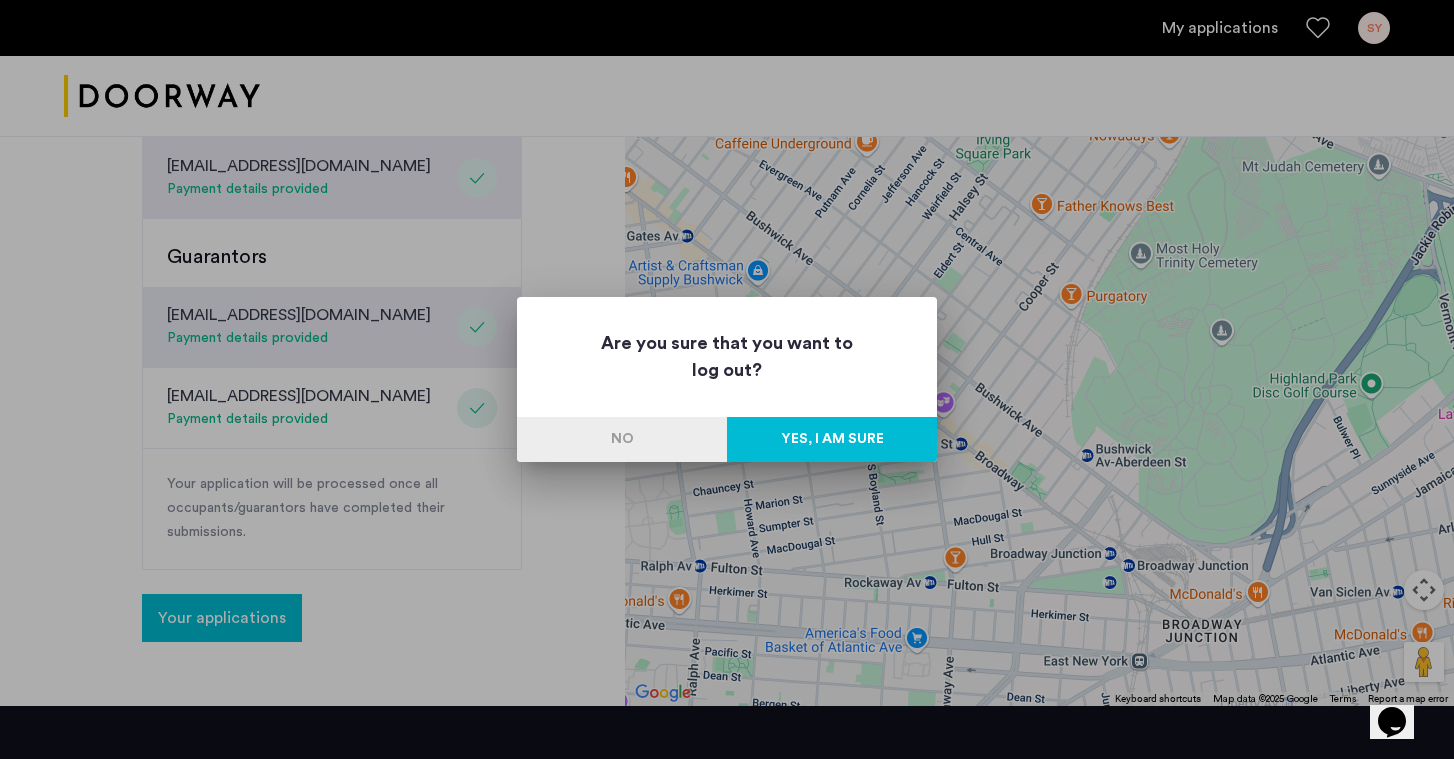 click on "Yes, I am sure" at bounding box center (832, 439) 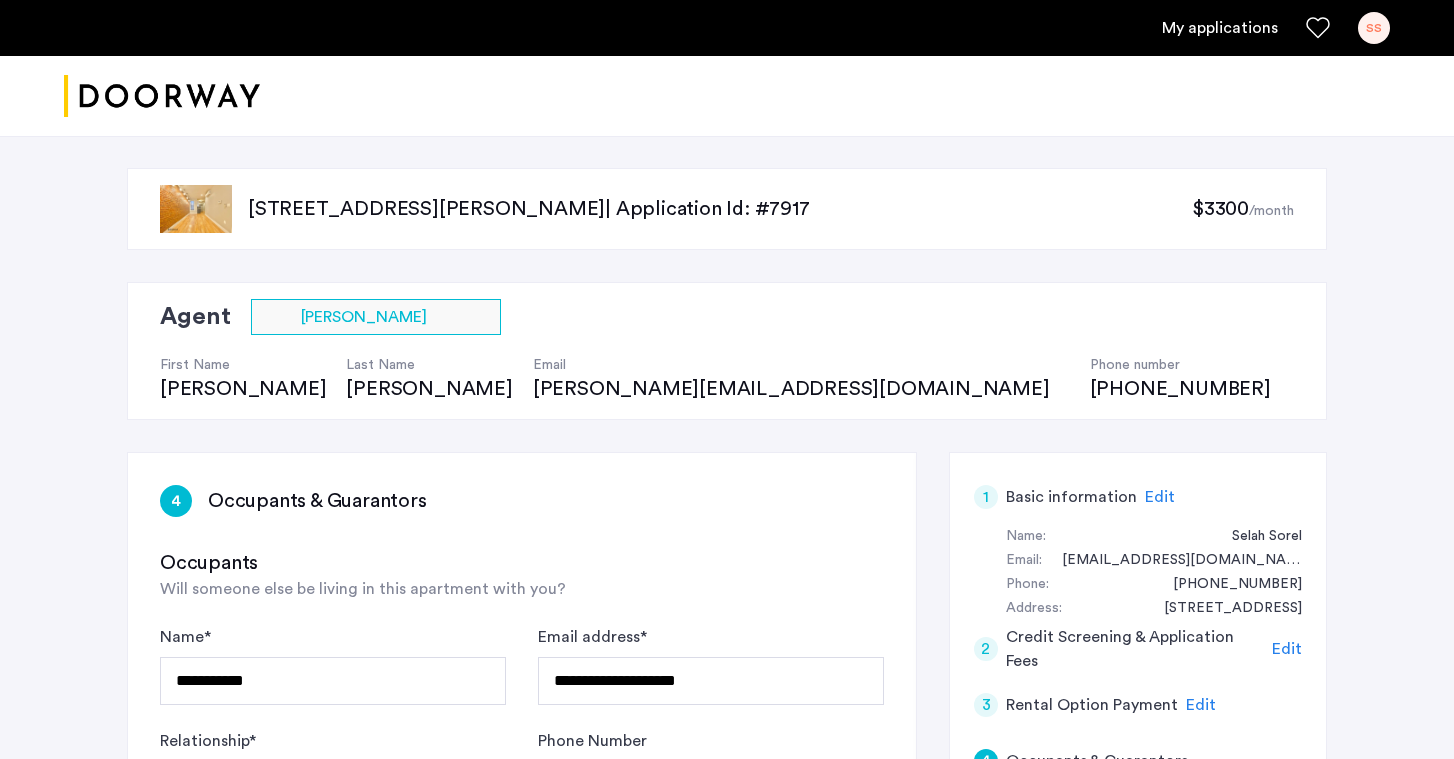 scroll, scrollTop: 1452, scrollLeft: 0, axis: vertical 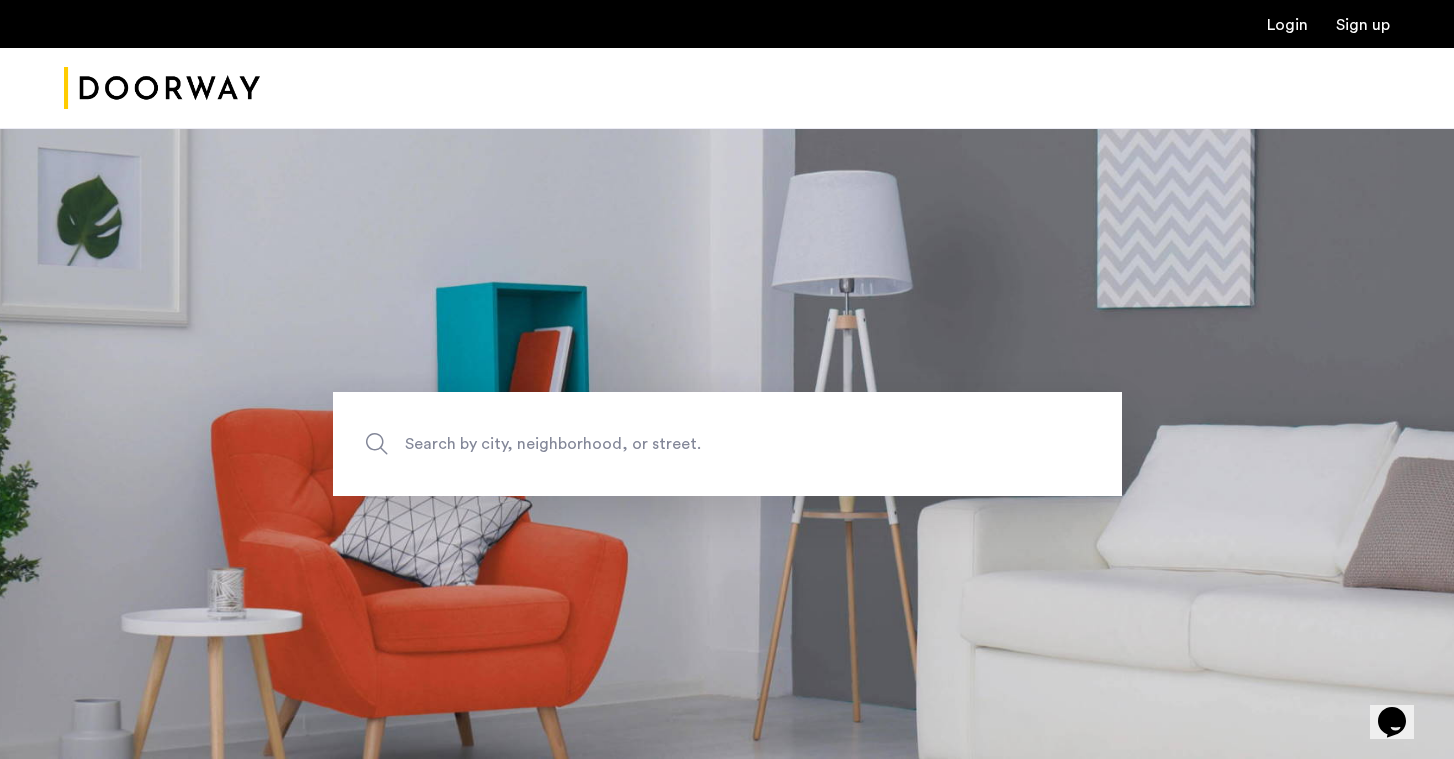 click on "Login" at bounding box center [1287, 25] 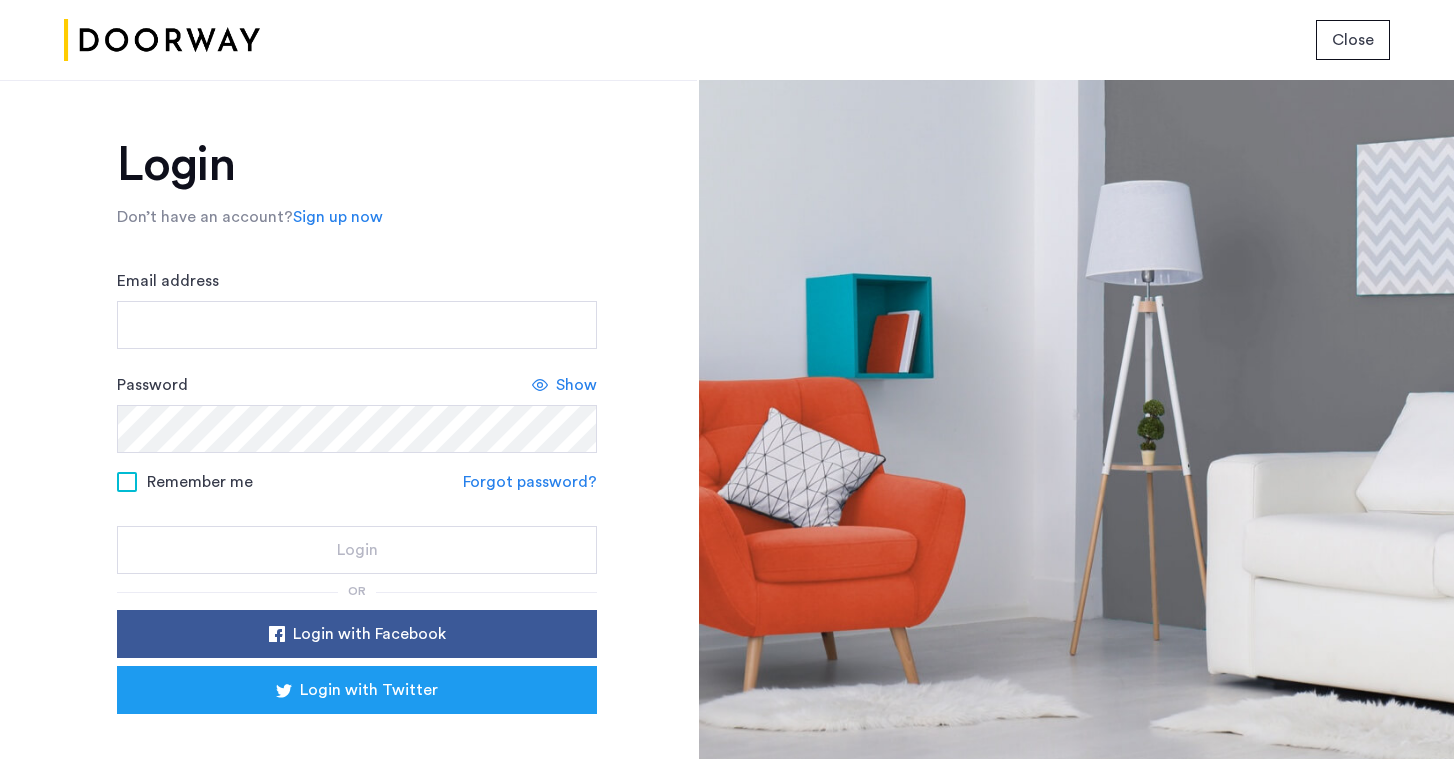 scroll, scrollTop: 73, scrollLeft: 0, axis: vertical 